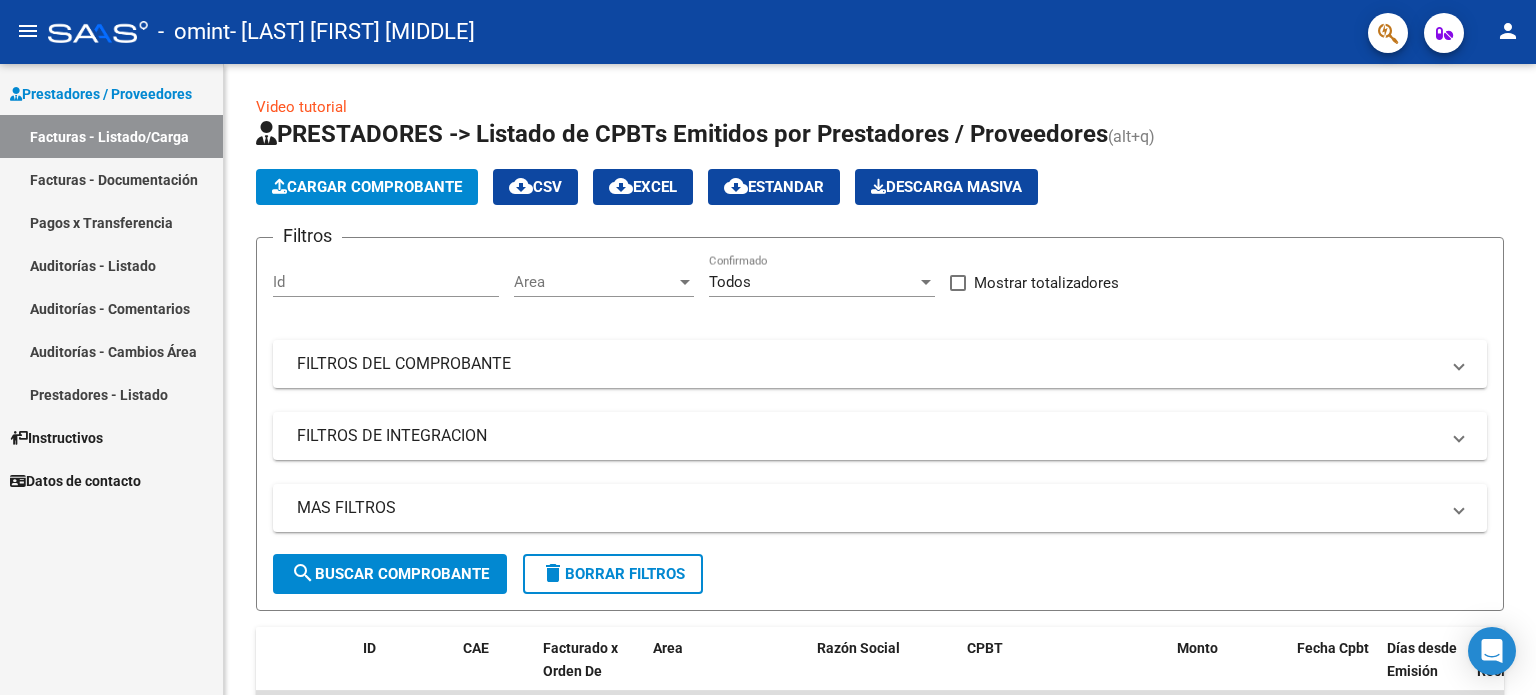 scroll, scrollTop: 0, scrollLeft: 0, axis: both 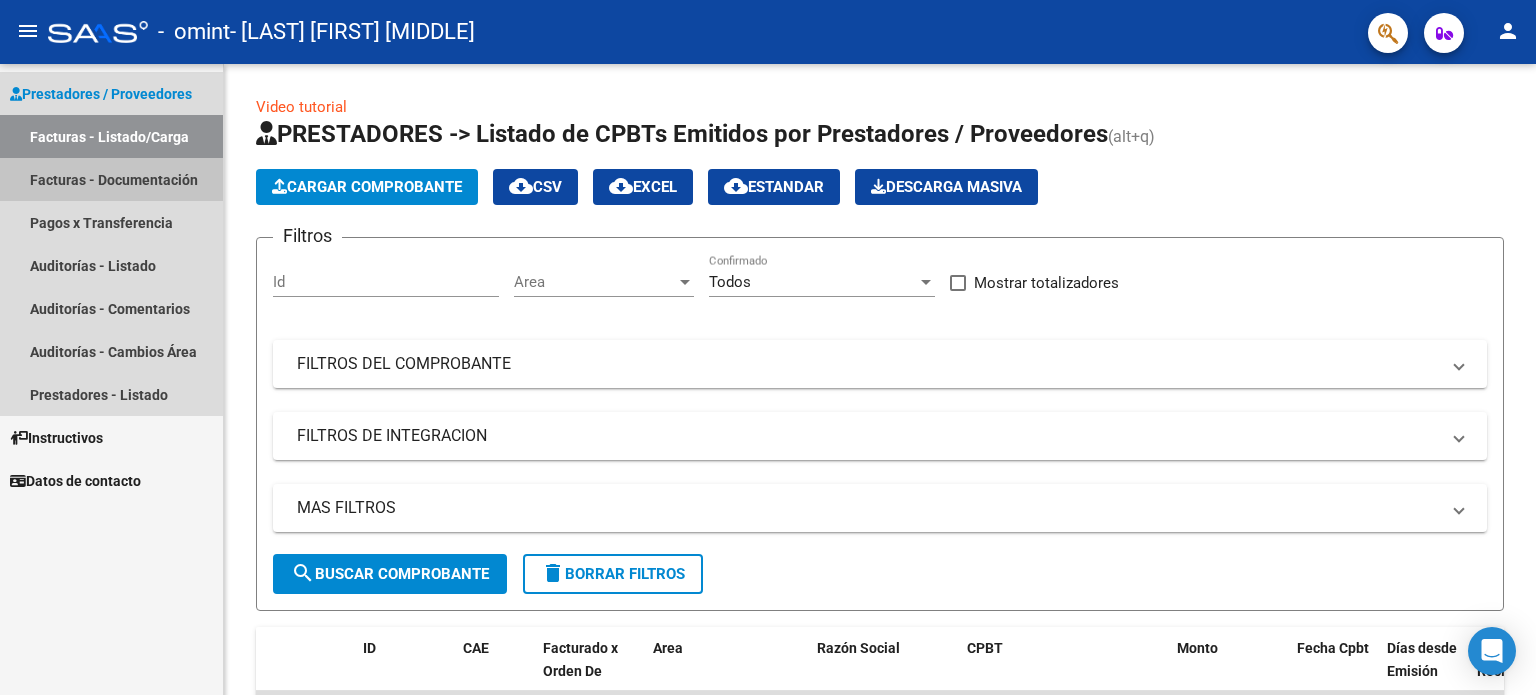 click on "Facturas - Documentación" at bounding box center [111, 179] 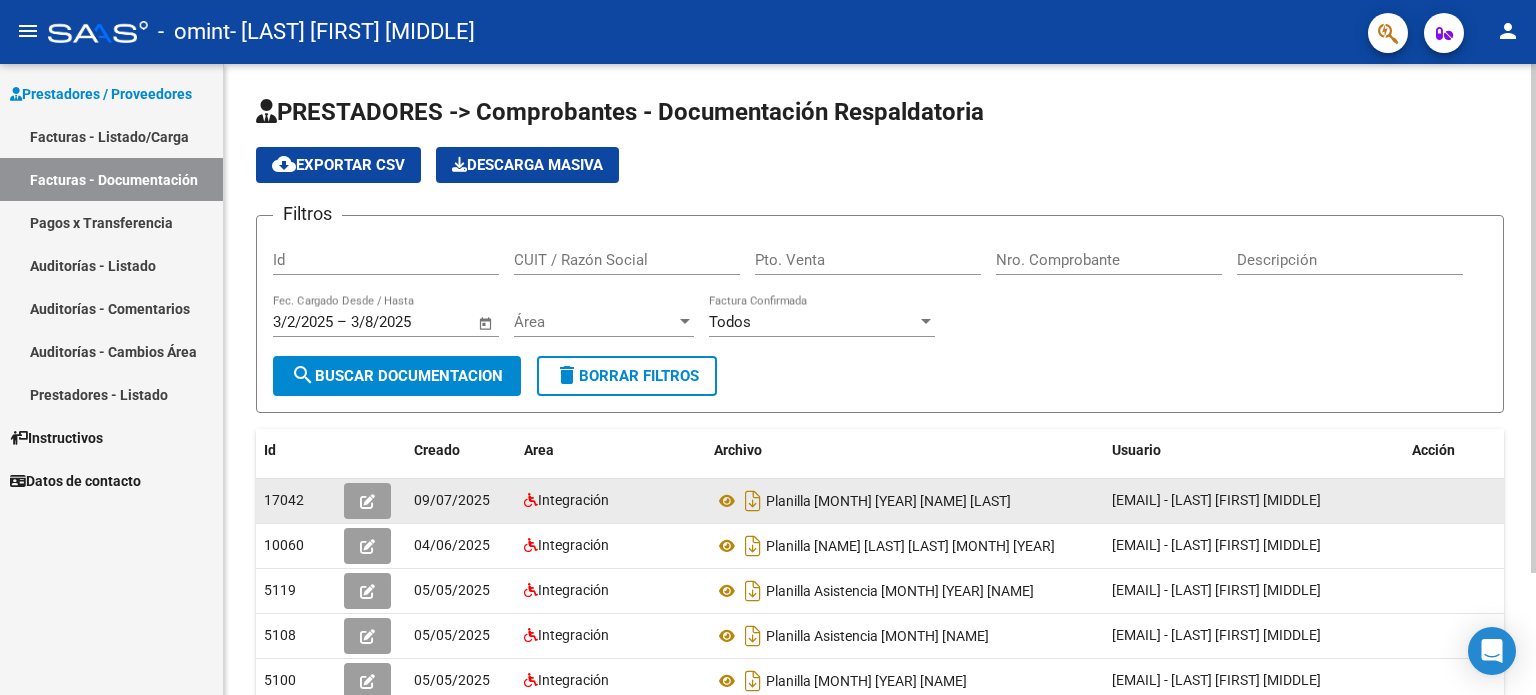 scroll, scrollTop: 0, scrollLeft: 0, axis: both 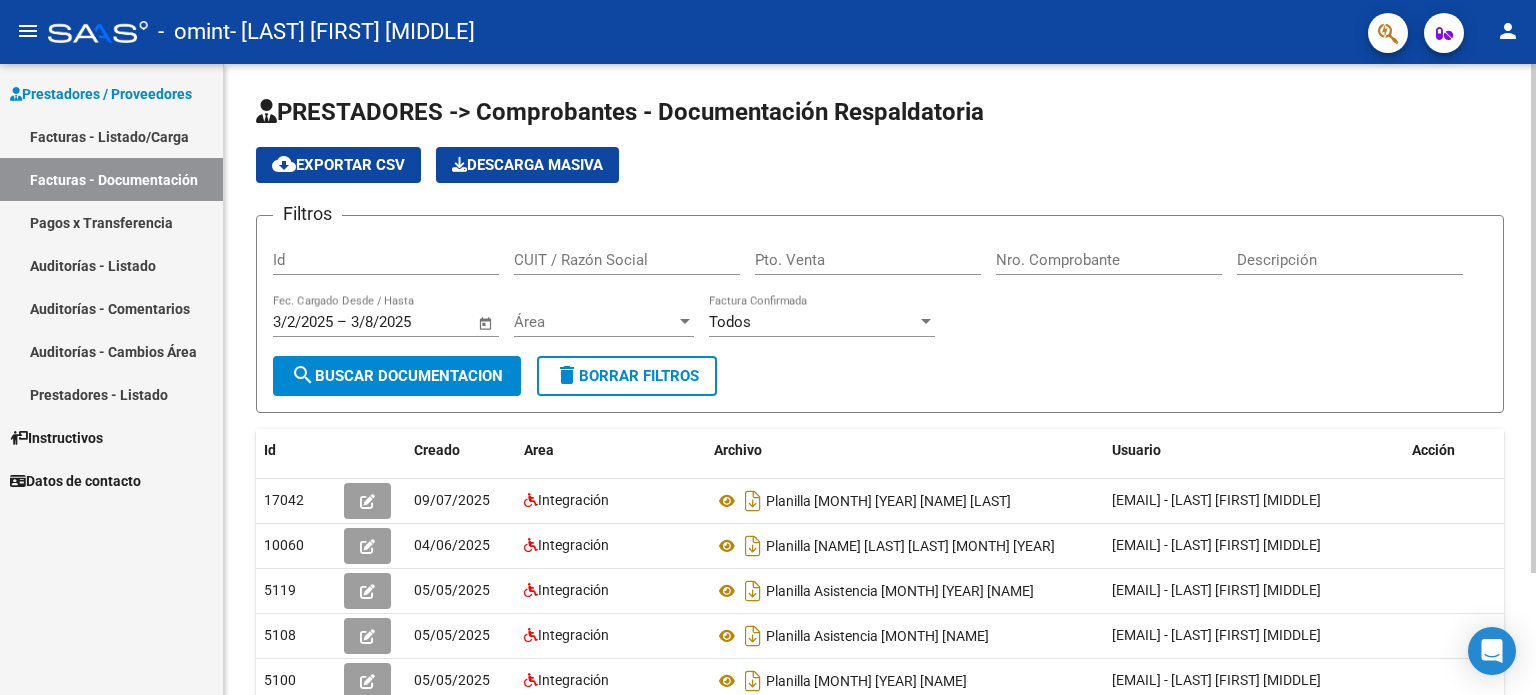 click on "cloud_download  Exportar CSV" 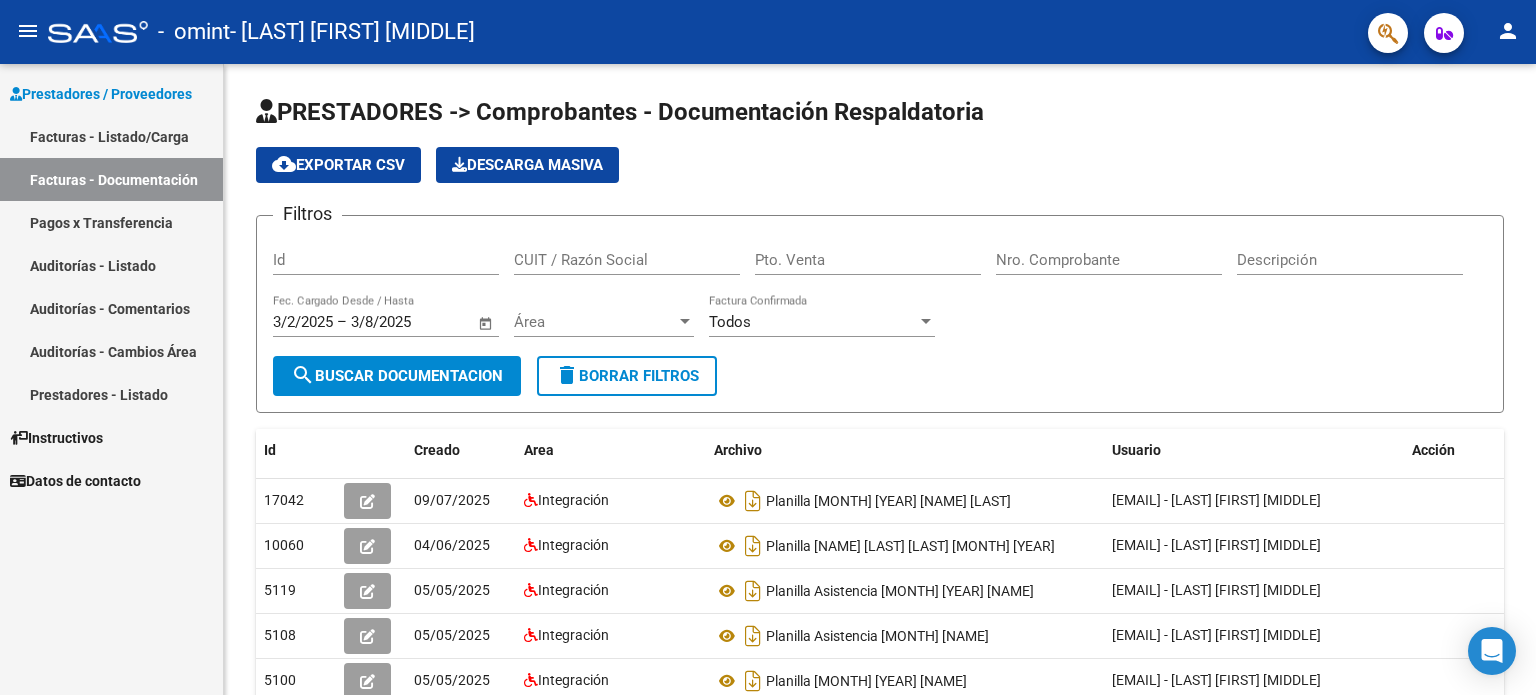 click on "Facturas - Listado/Carga" at bounding box center [111, 136] 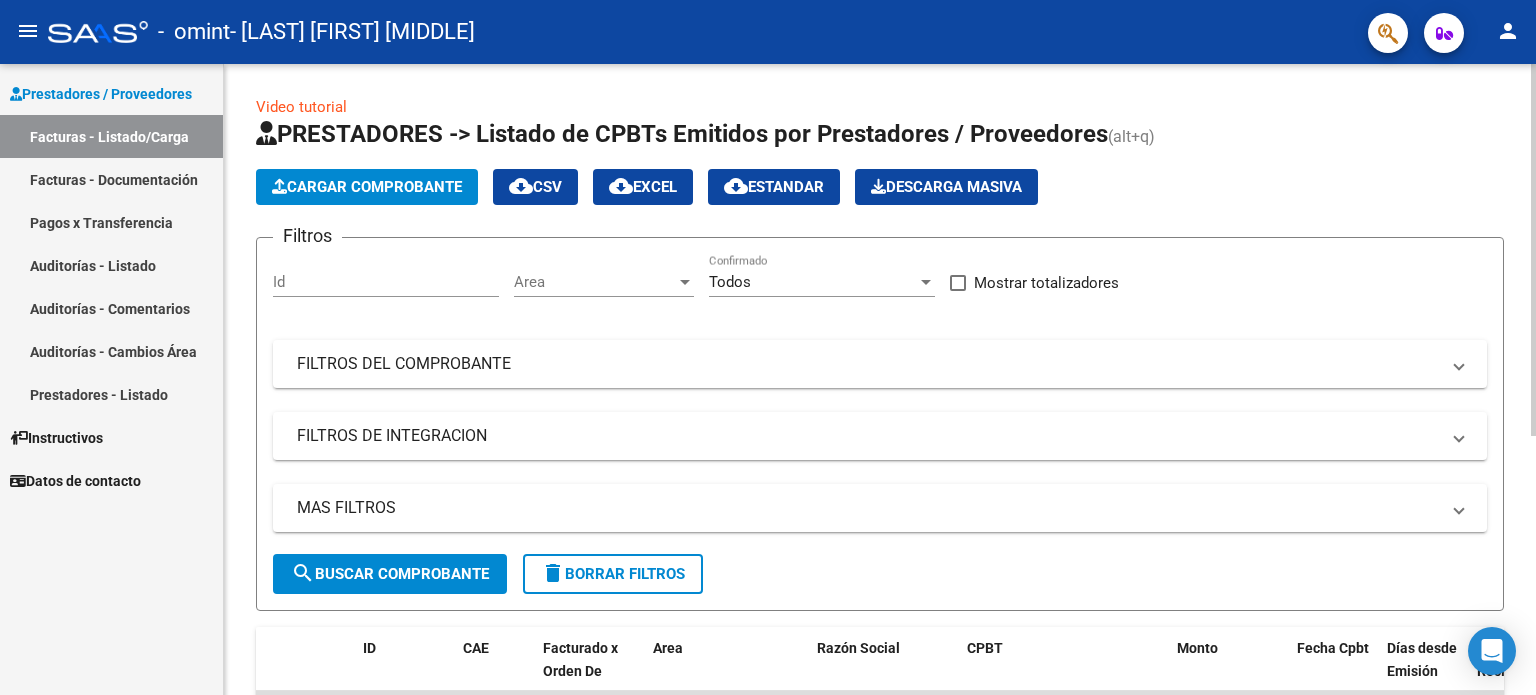 click on "Cargar Comprobante" 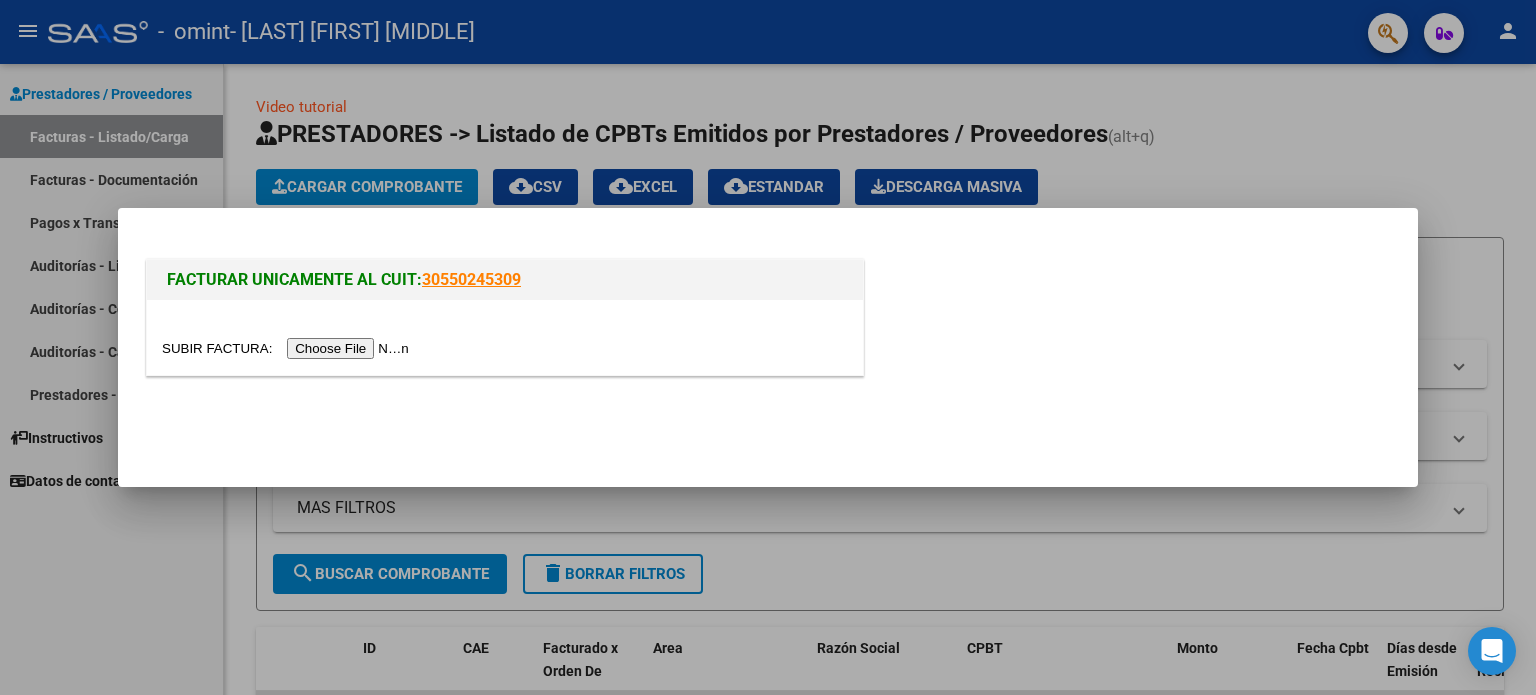 click at bounding box center [288, 348] 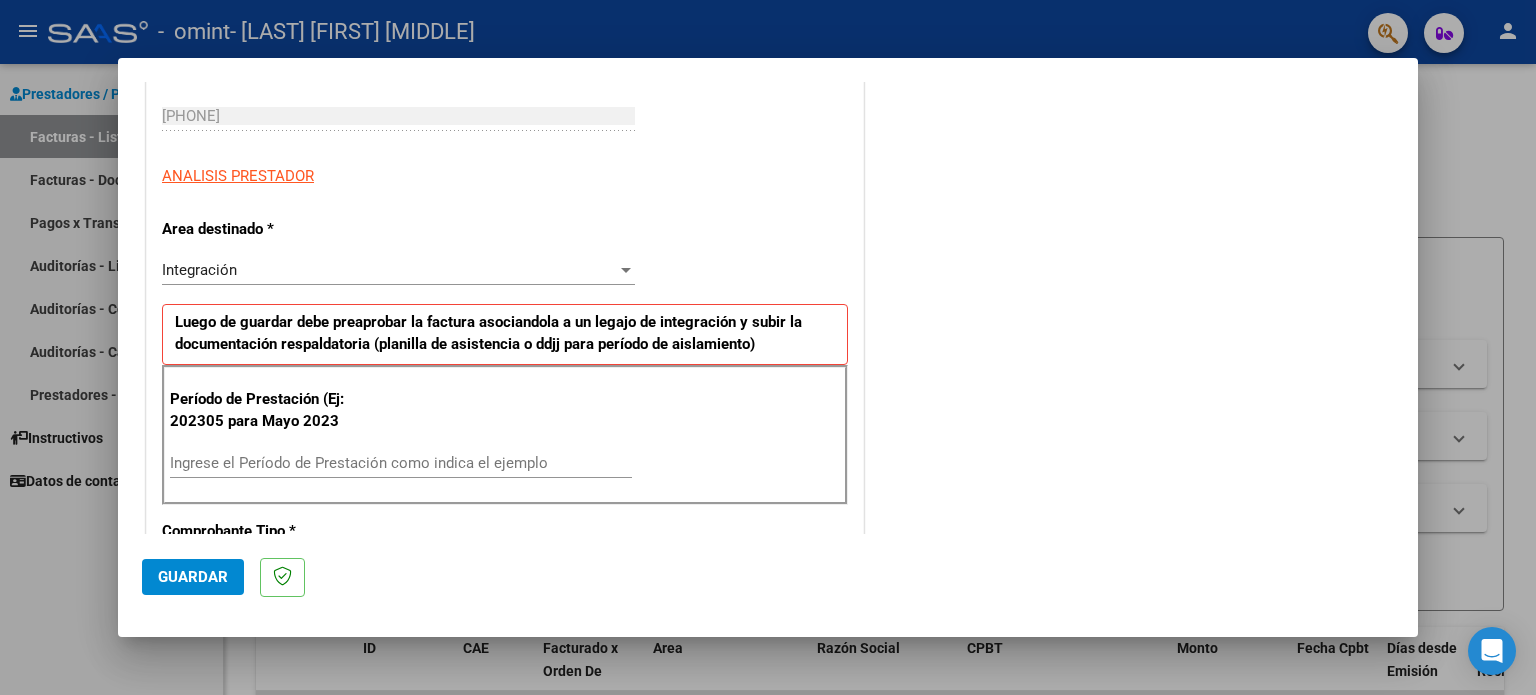 scroll, scrollTop: 300, scrollLeft: 0, axis: vertical 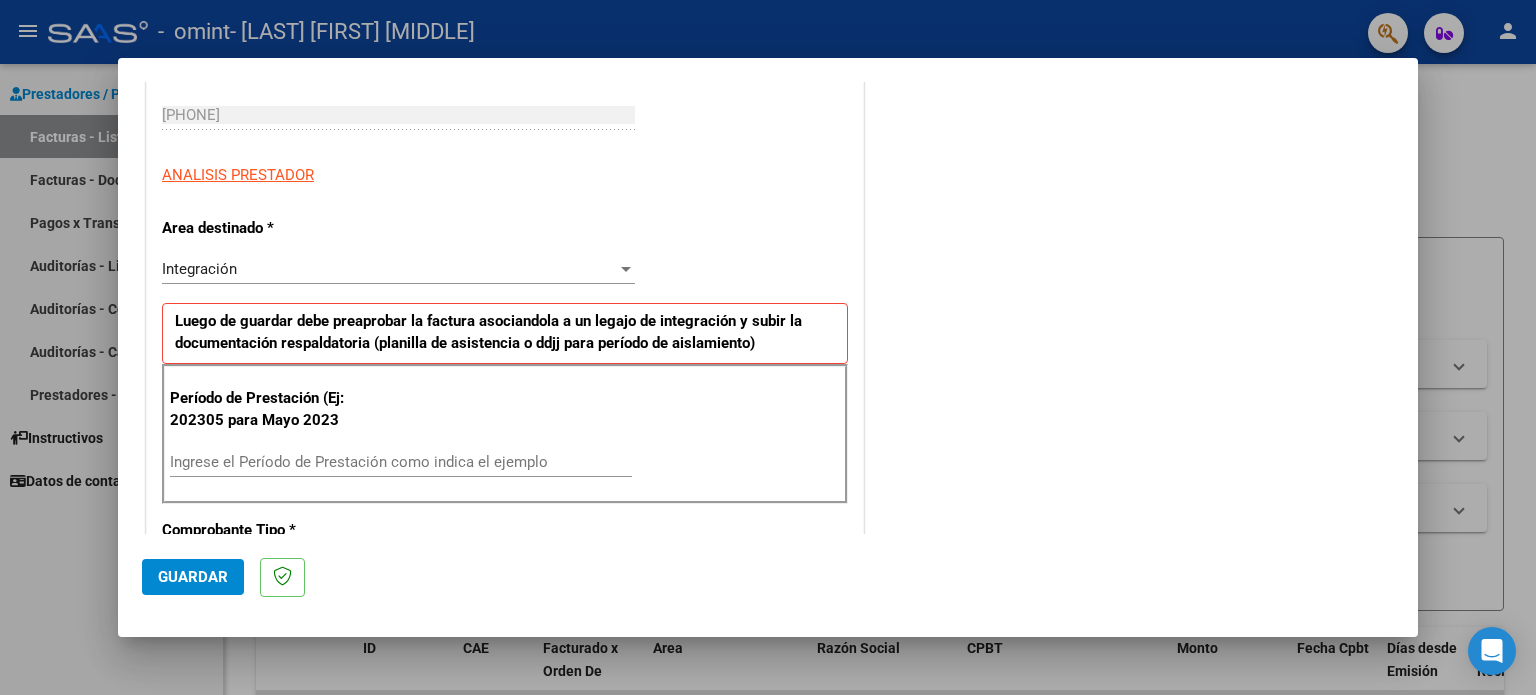click on "Ingrese el Período de Prestación como indica el ejemplo" at bounding box center [401, 462] 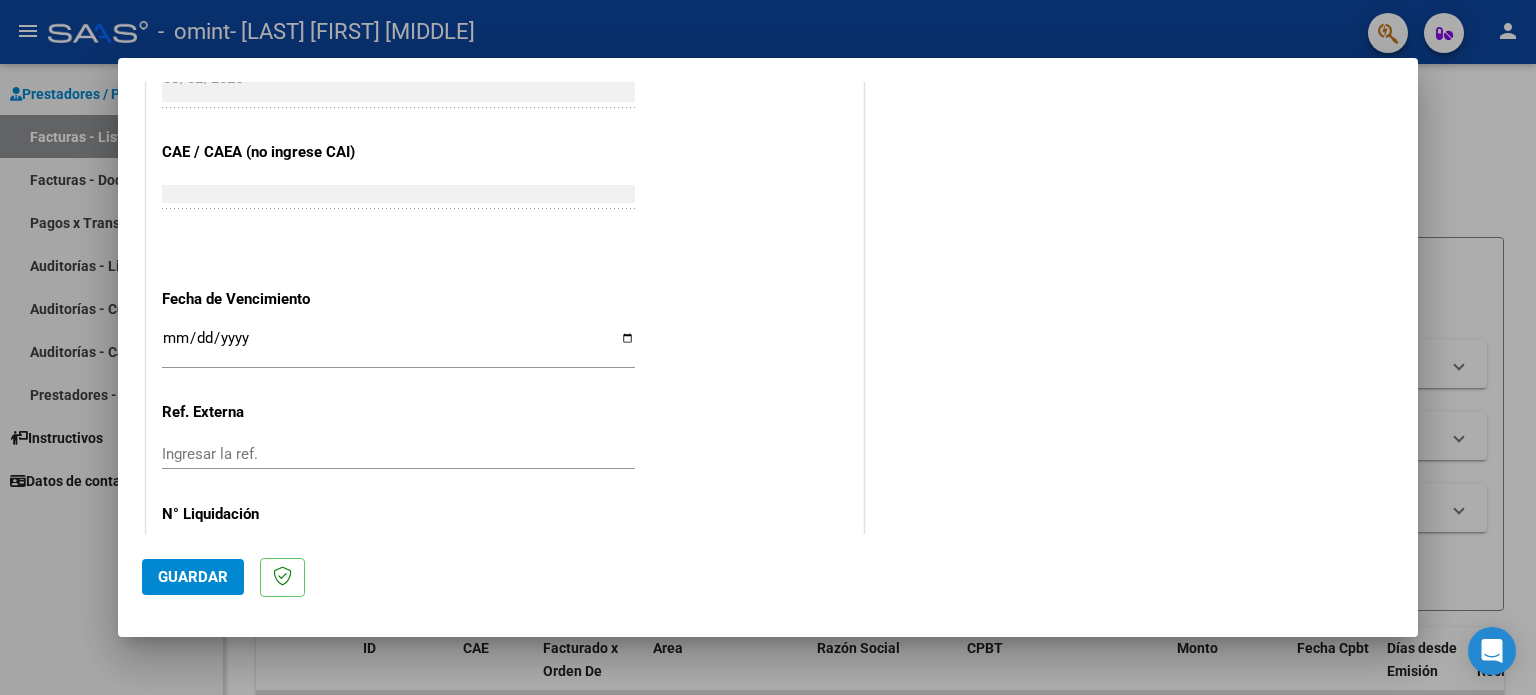 scroll, scrollTop: 1200, scrollLeft: 0, axis: vertical 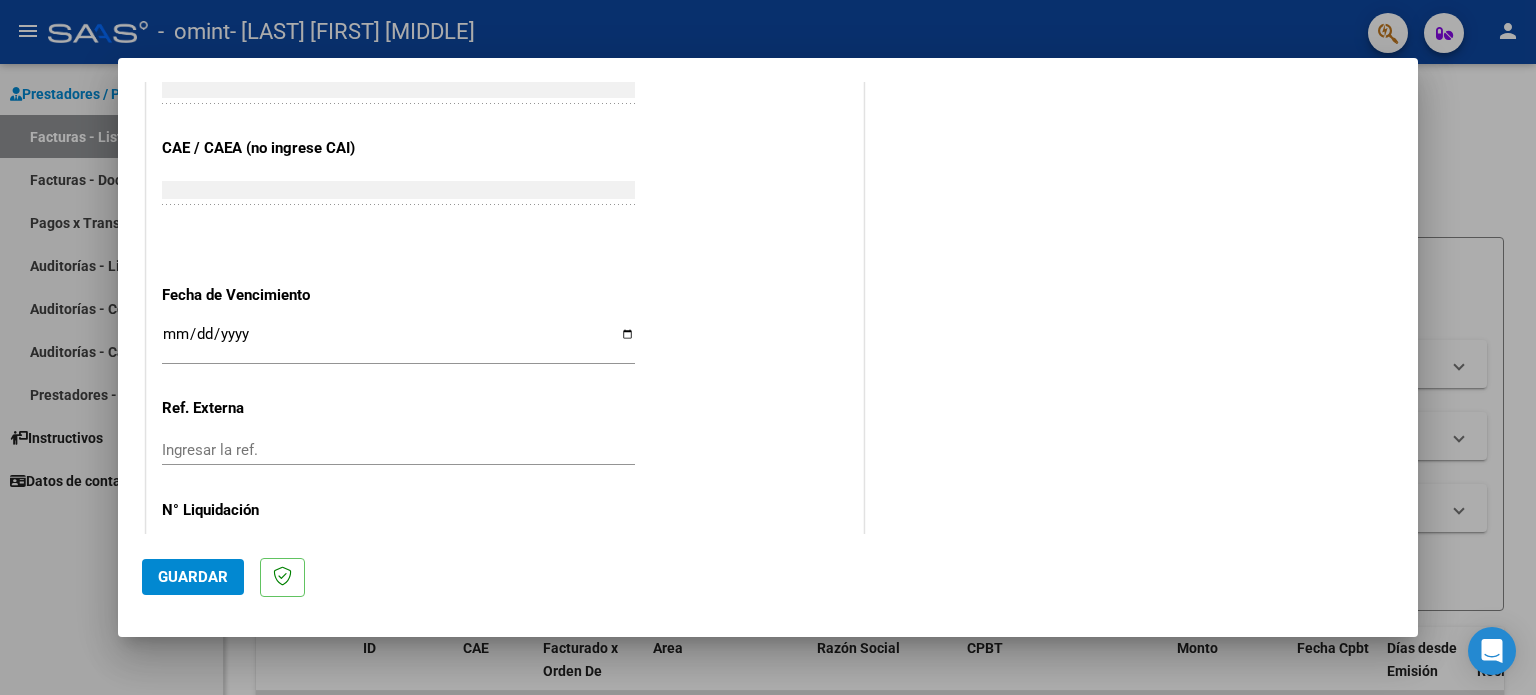 type on "202507" 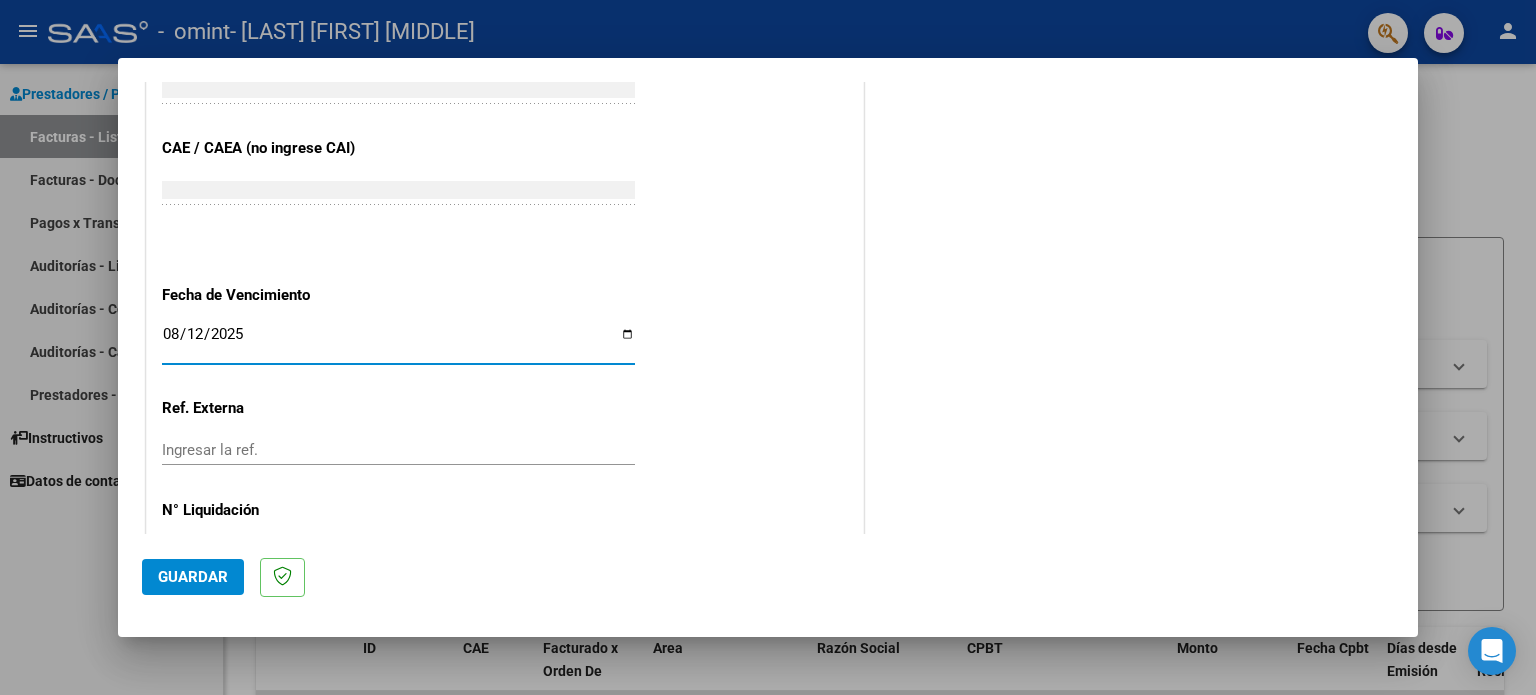 type on "2025-08-12" 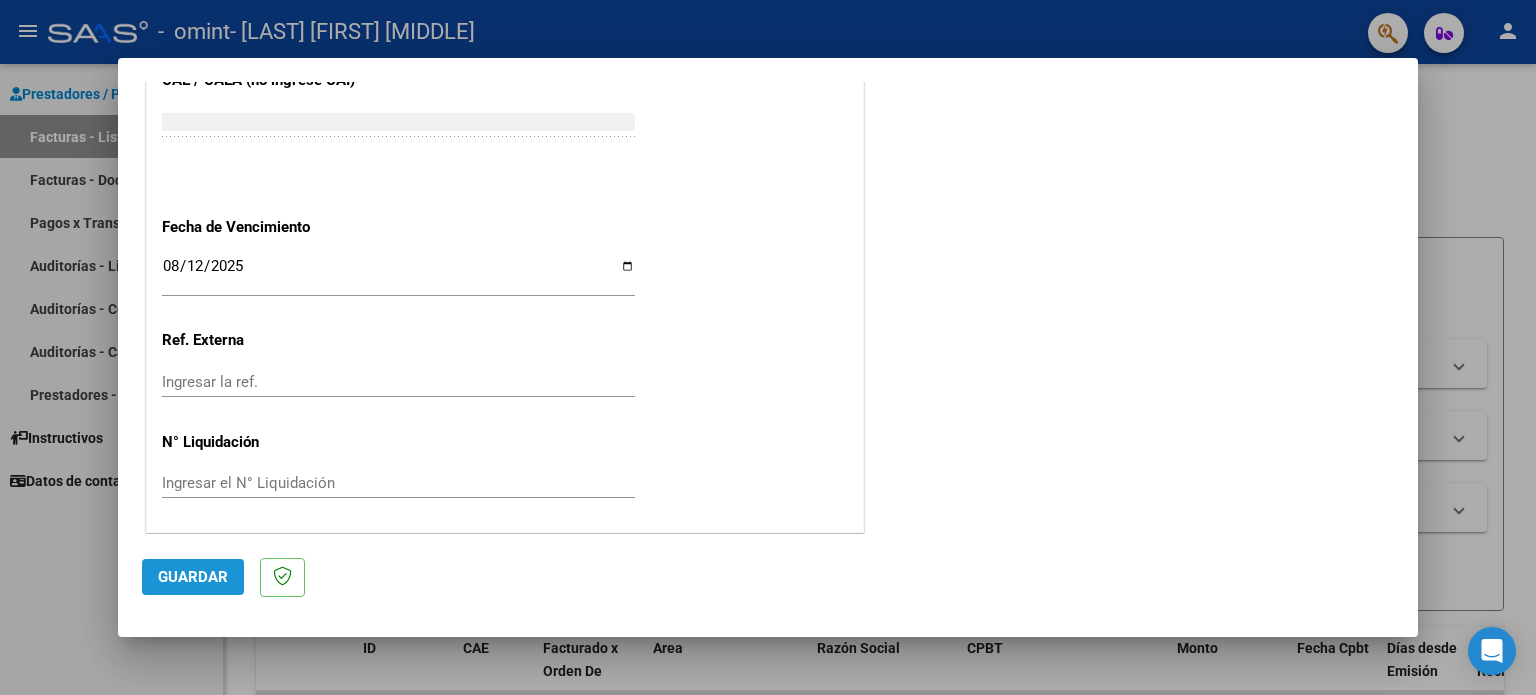 click on "Guardar" 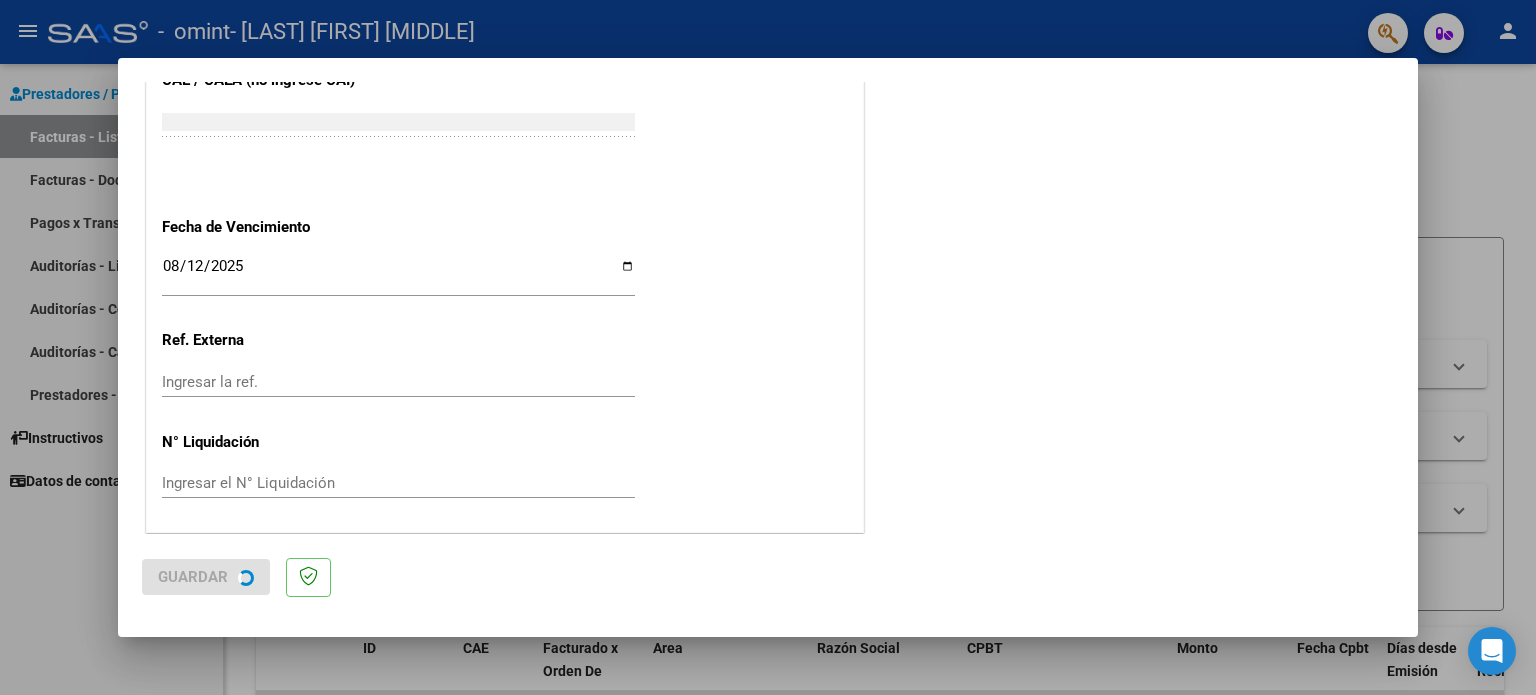 scroll, scrollTop: 0, scrollLeft: 0, axis: both 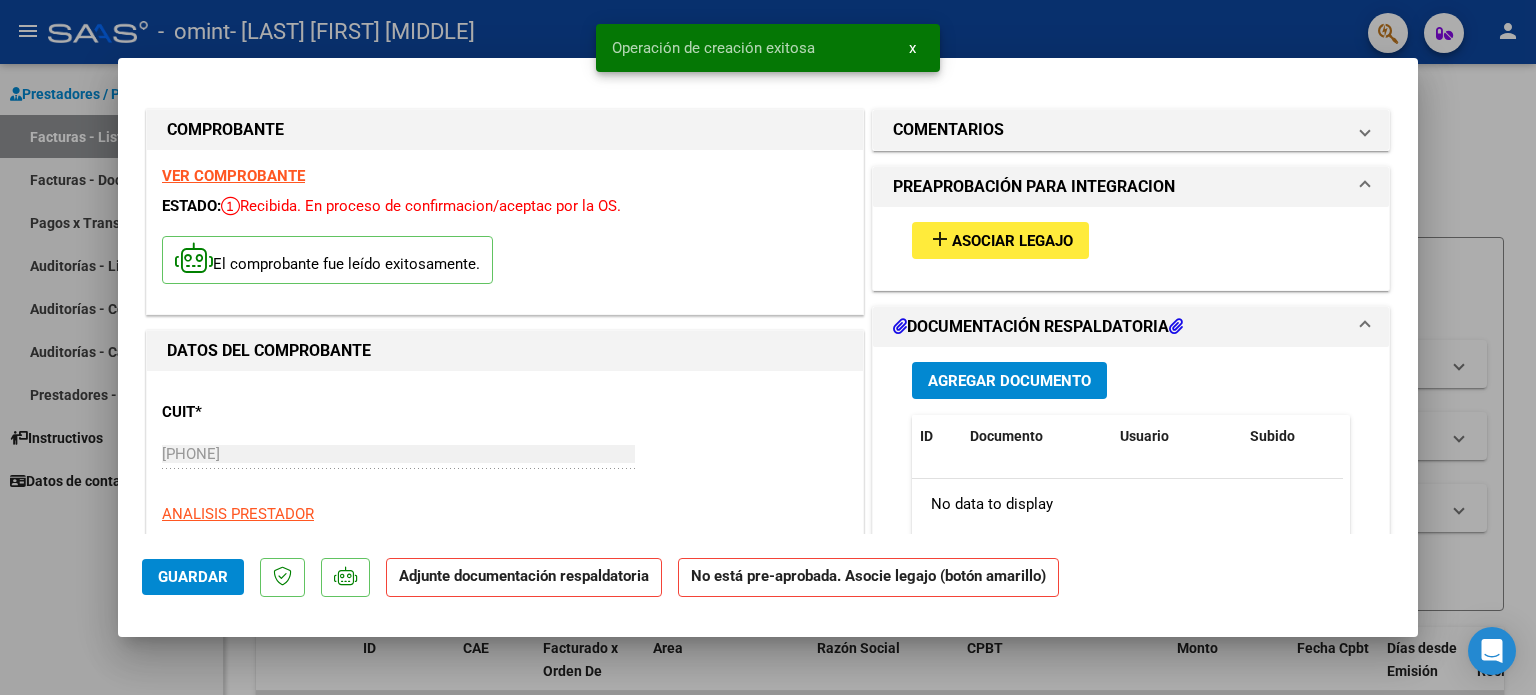 click on "Asociar Legajo" at bounding box center (1012, 241) 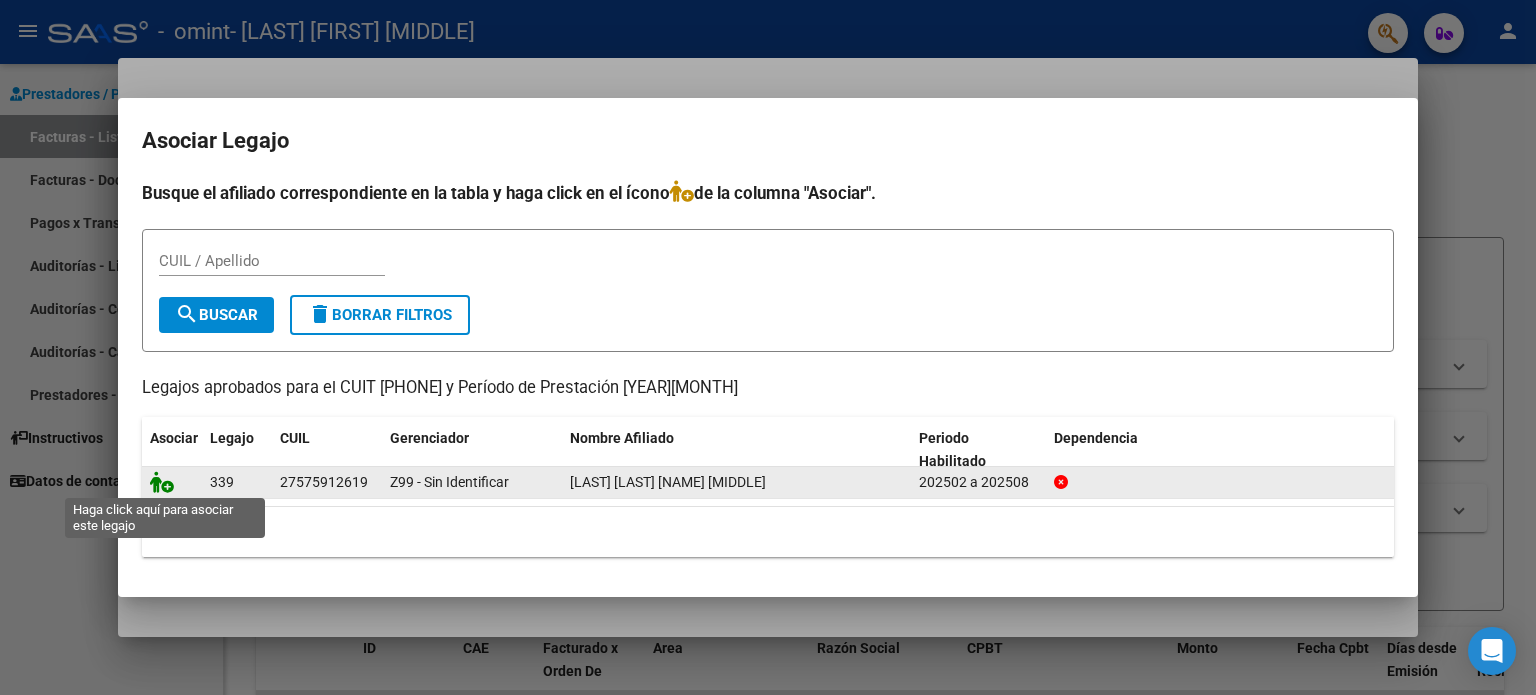 click 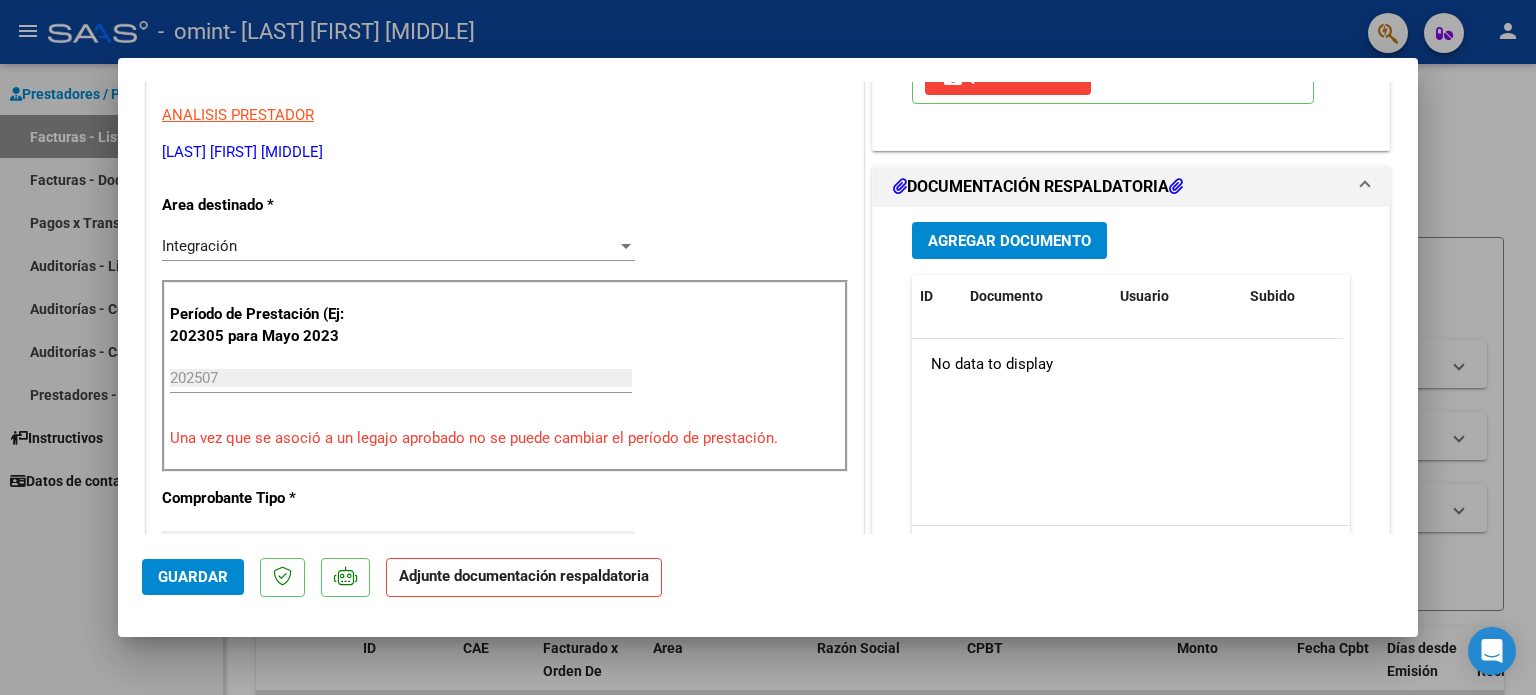 scroll, scrollTop: 400, scrollLeft: 0, axis: vertical 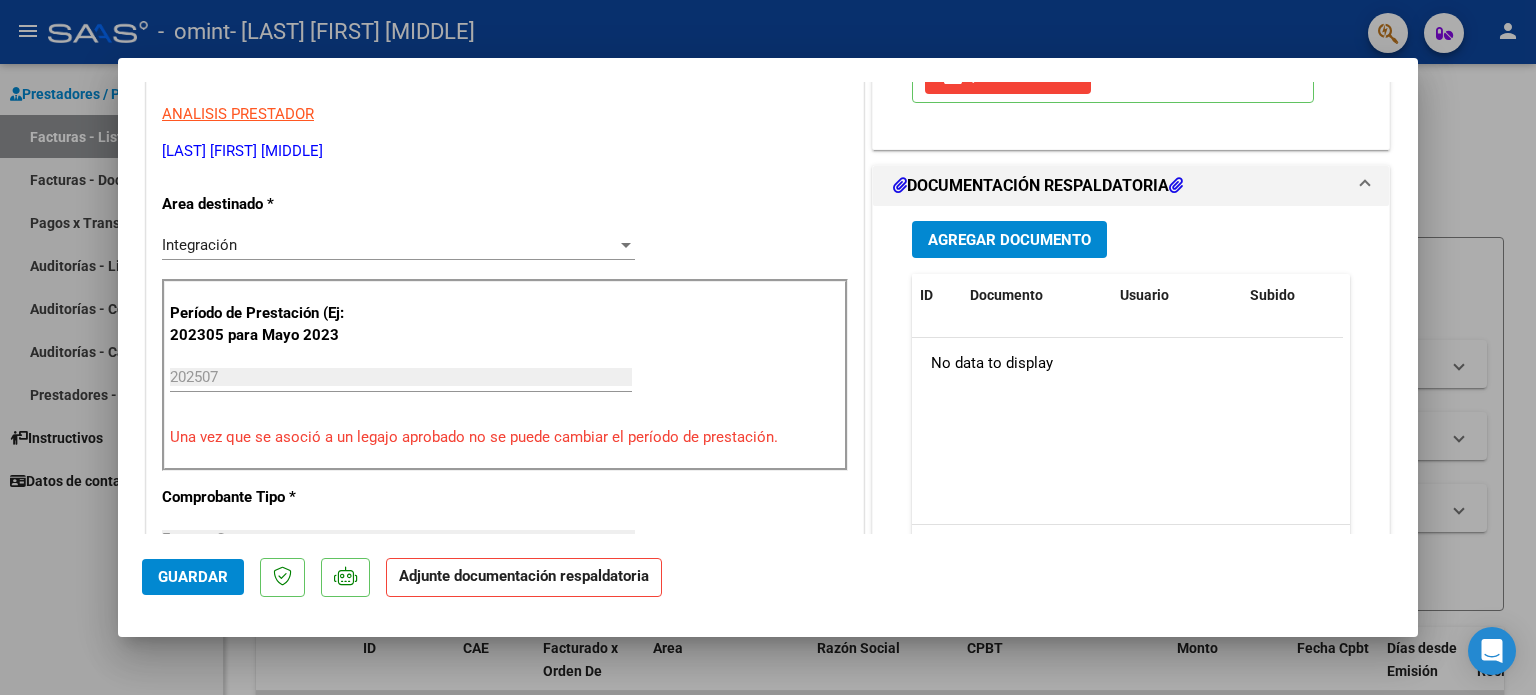 click on "Agregar Documento" at bounding box center [1009, 240] 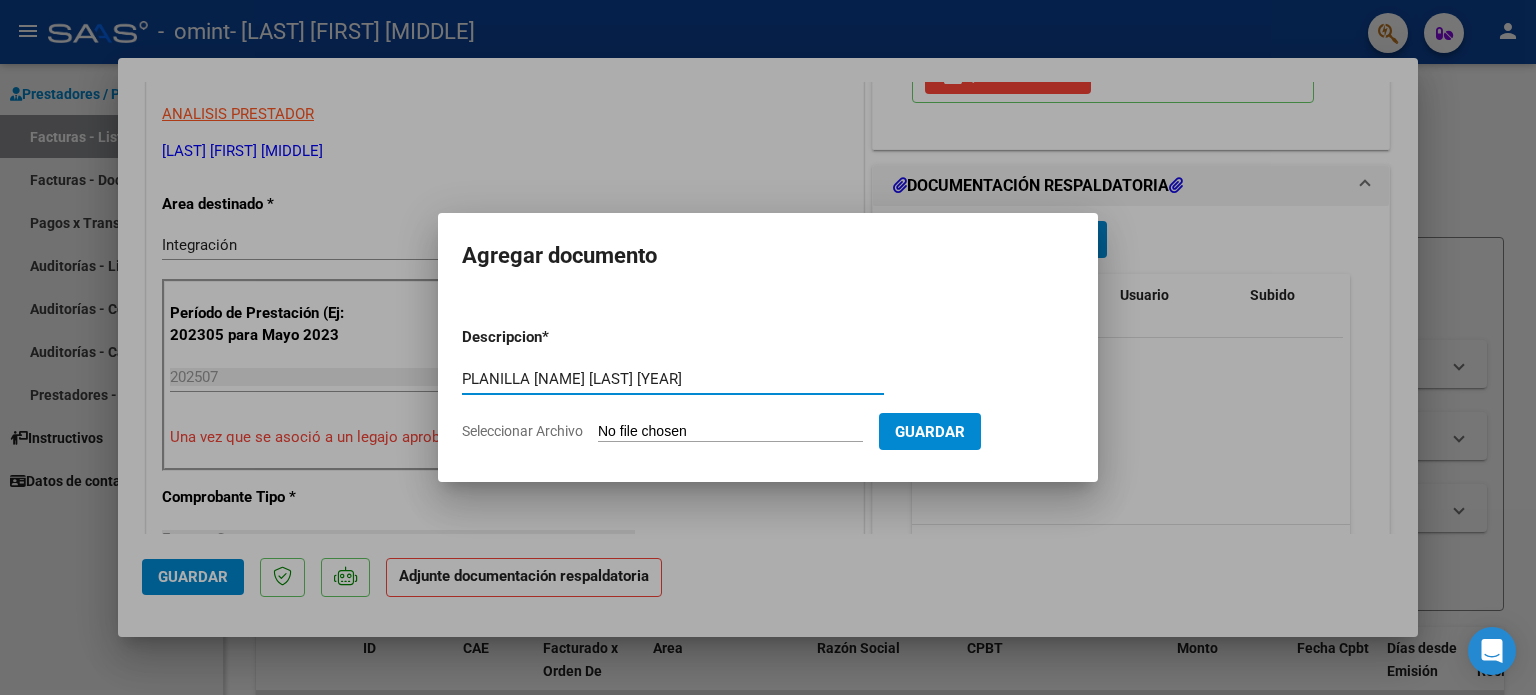 type on "PLANILLA [NAME] [LAST] [YEAR]" 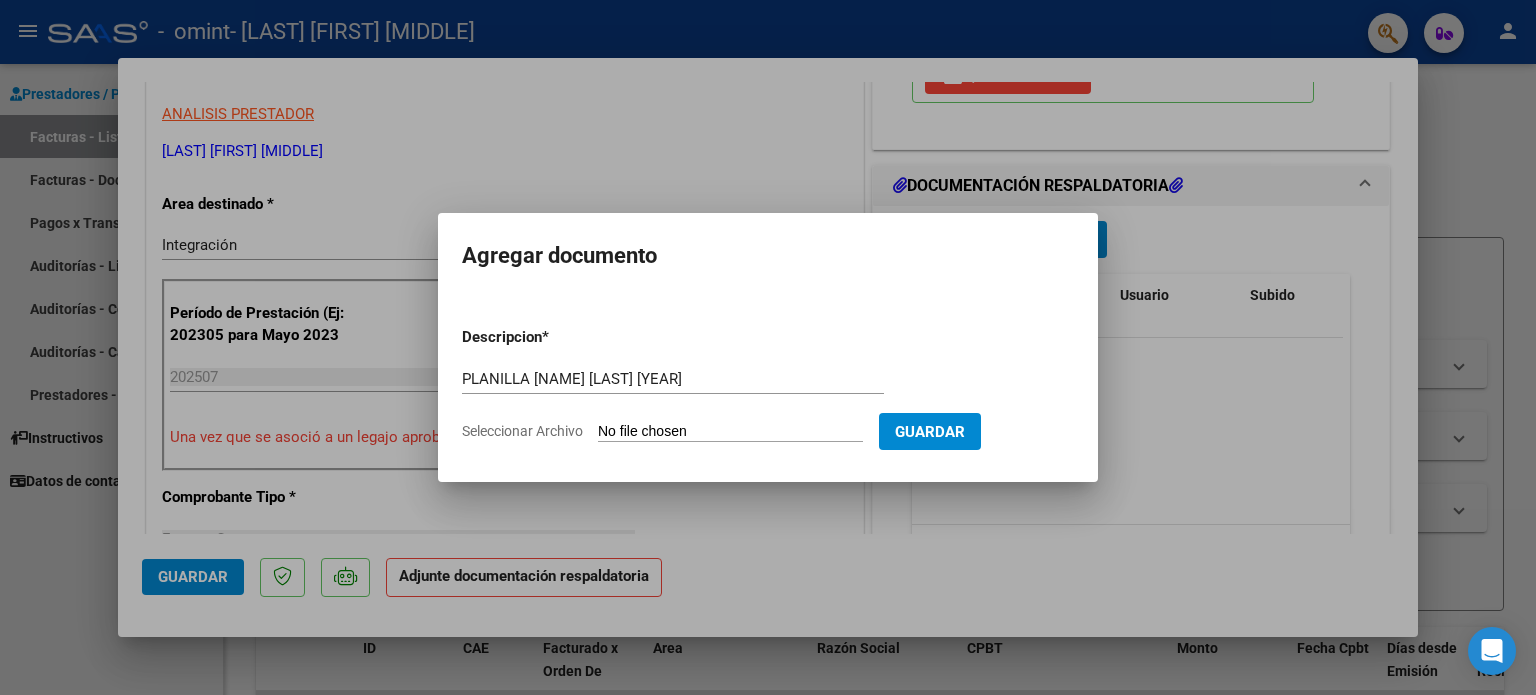 type on "C:\fakepath\ planilla [NAME] [NUMBER] [YEAR].pdf" 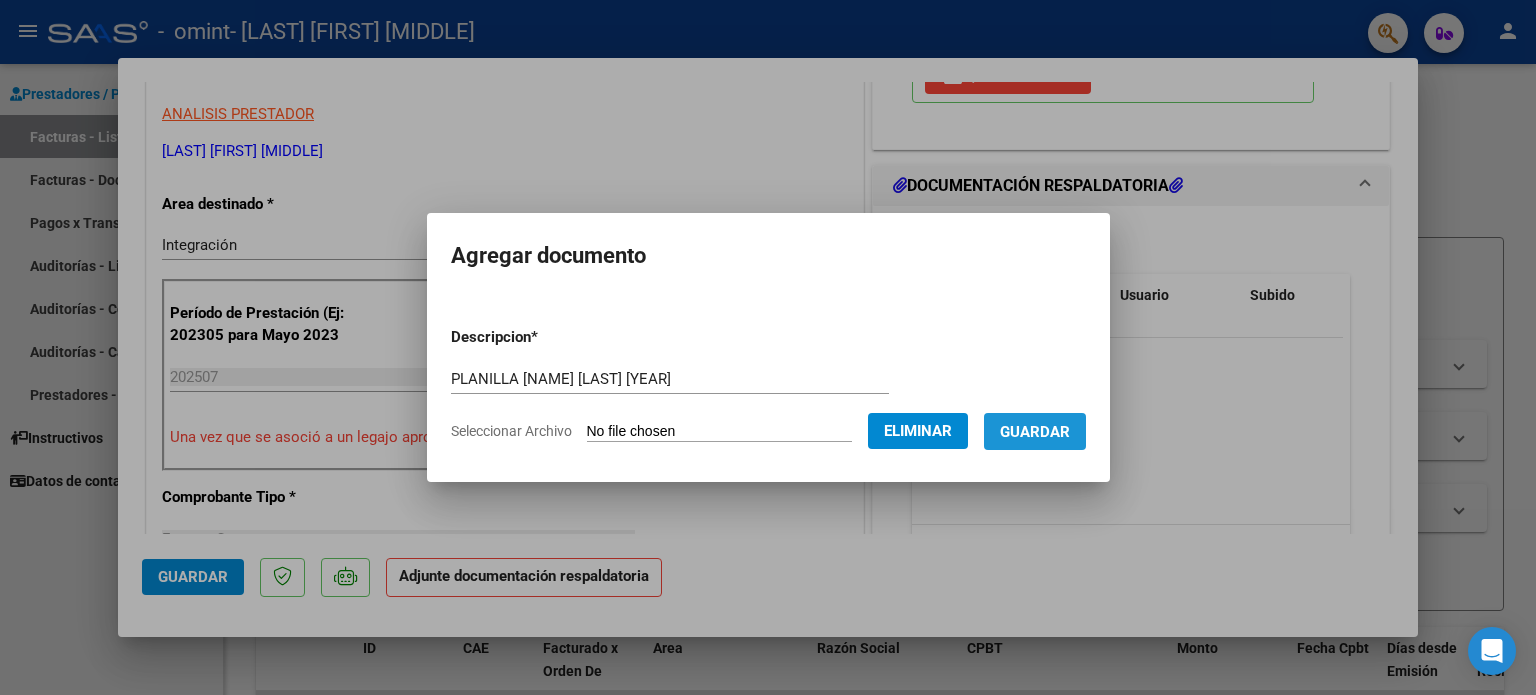 click on "Guardar" at bounding box center [1035, 432] 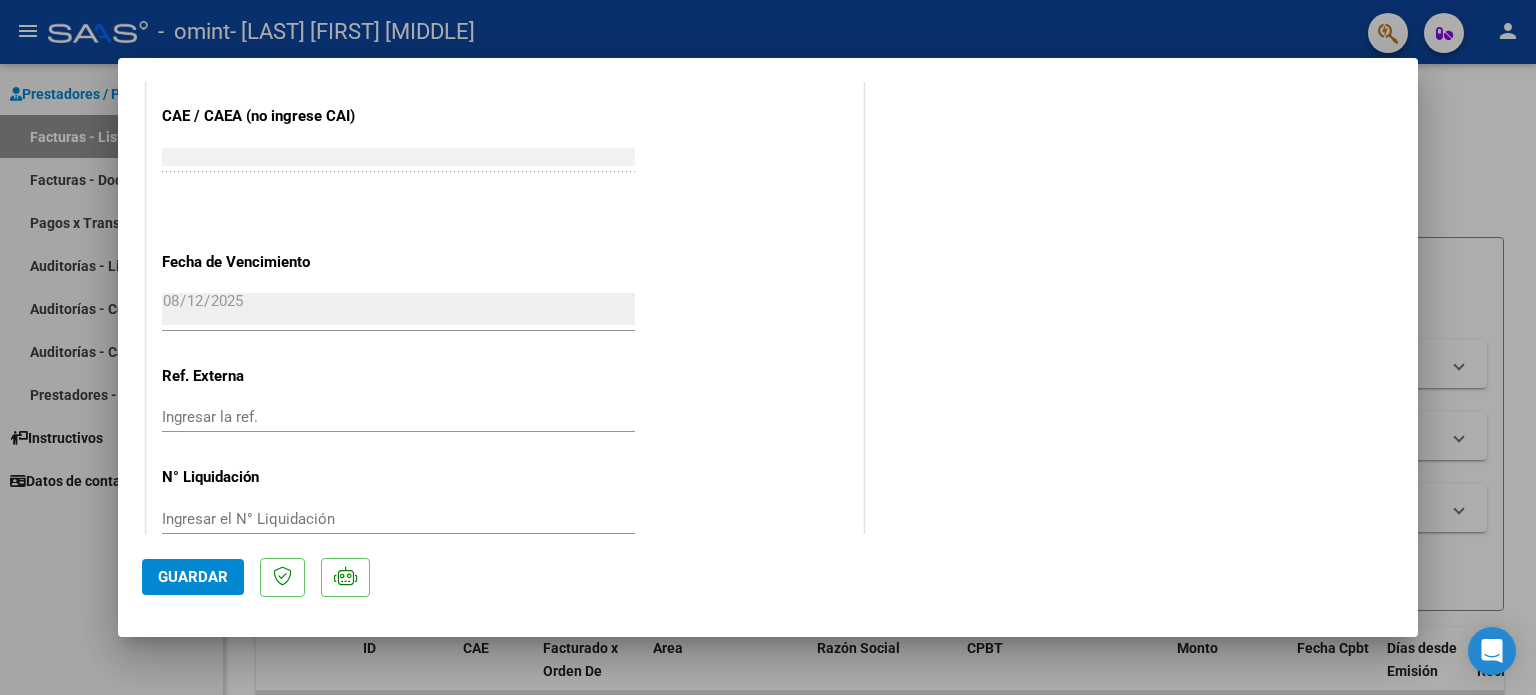 scroll, scrollTop: 1336, scrollLeft: 0, axis: vertical 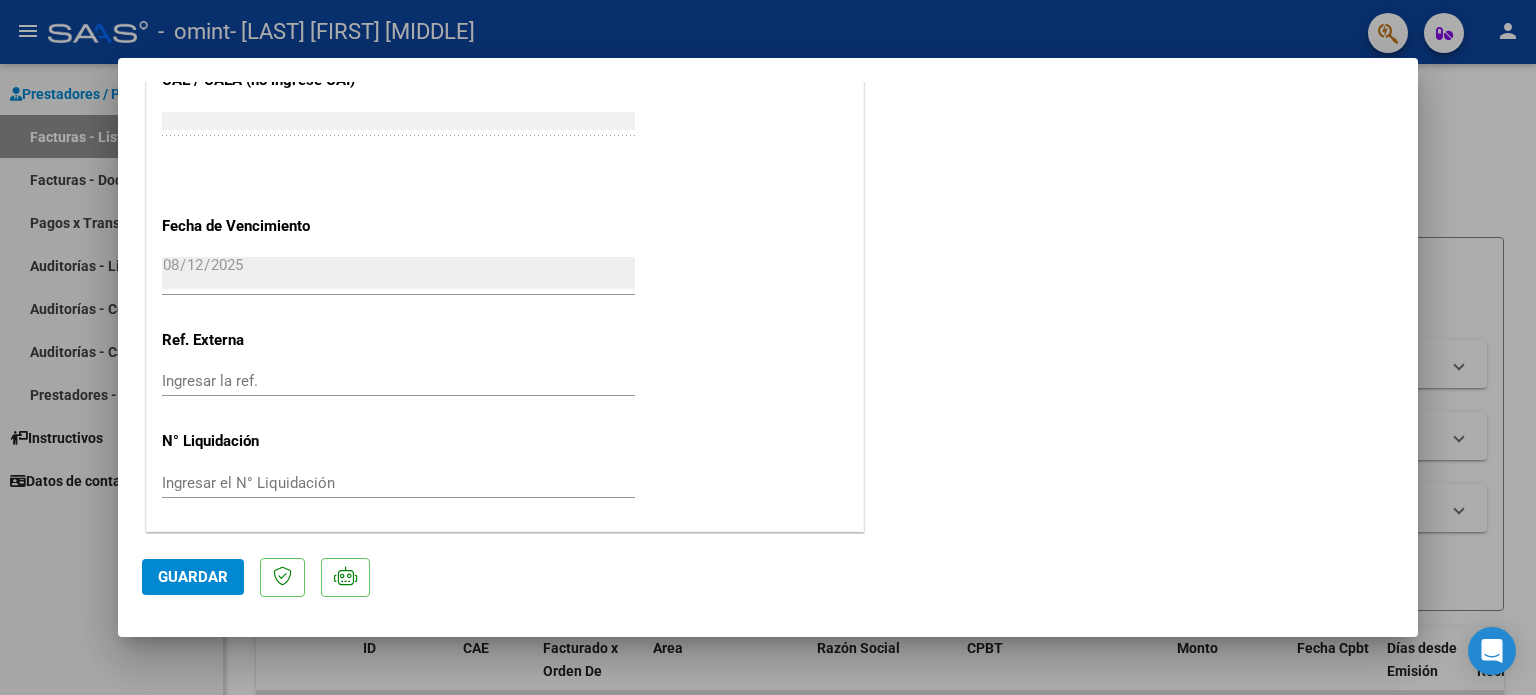 click on "Guardar" 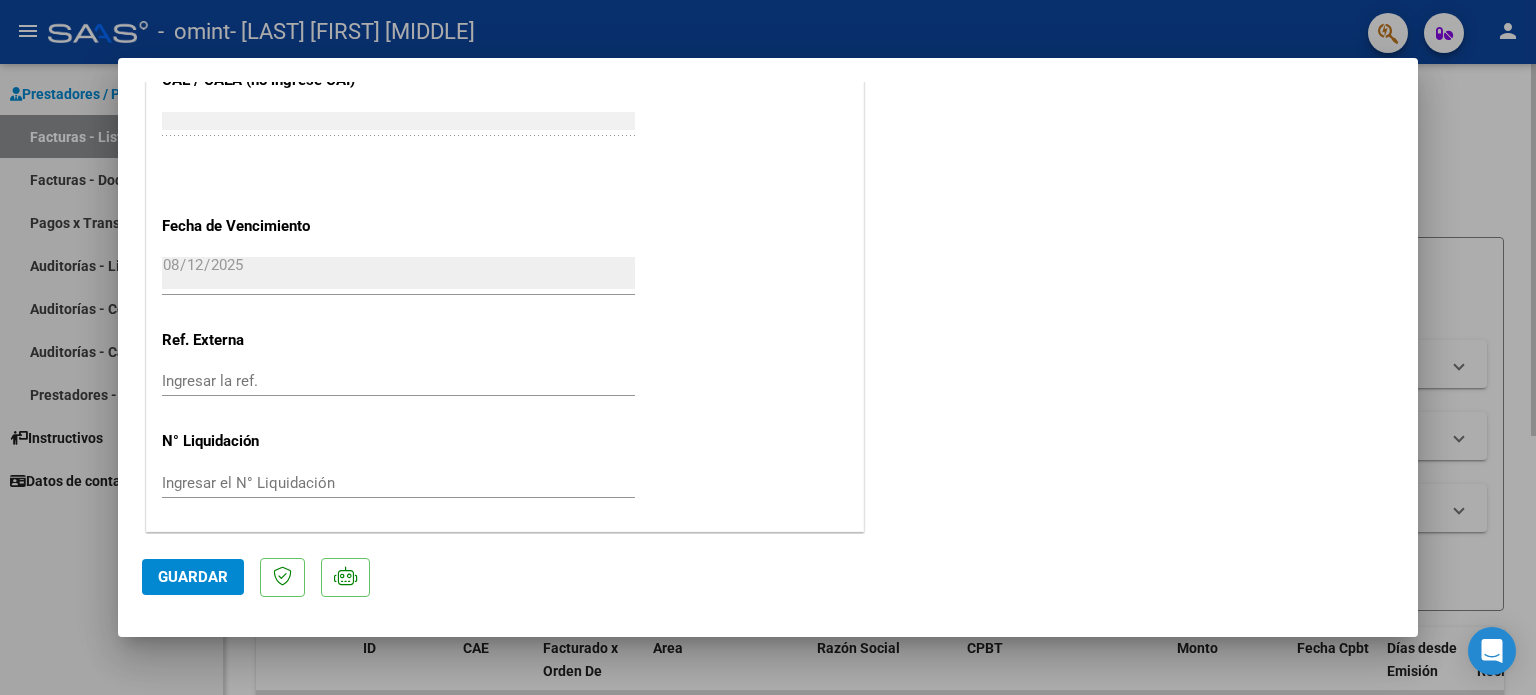click at bounding box center [768, 347] 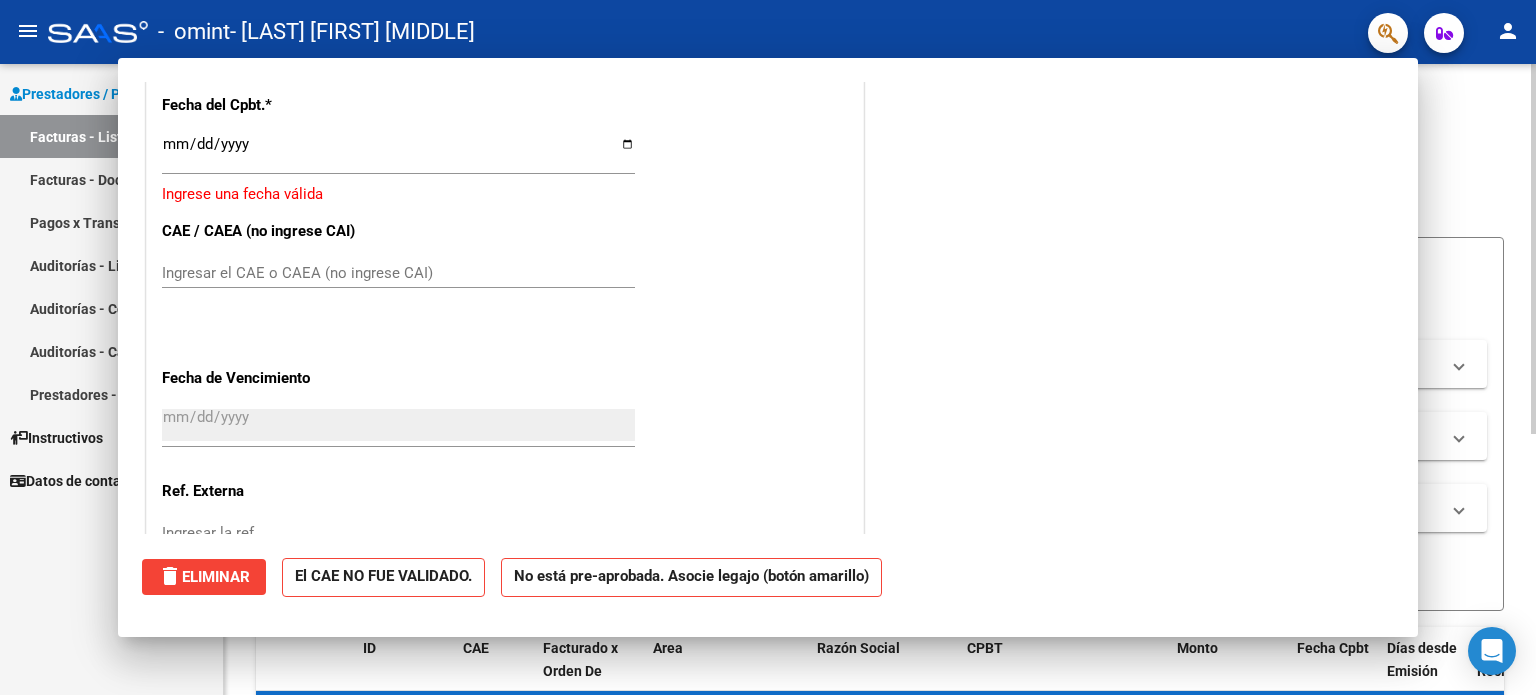scroll, scrollTop: 1487, scrollLeft: 0, axis: vertical 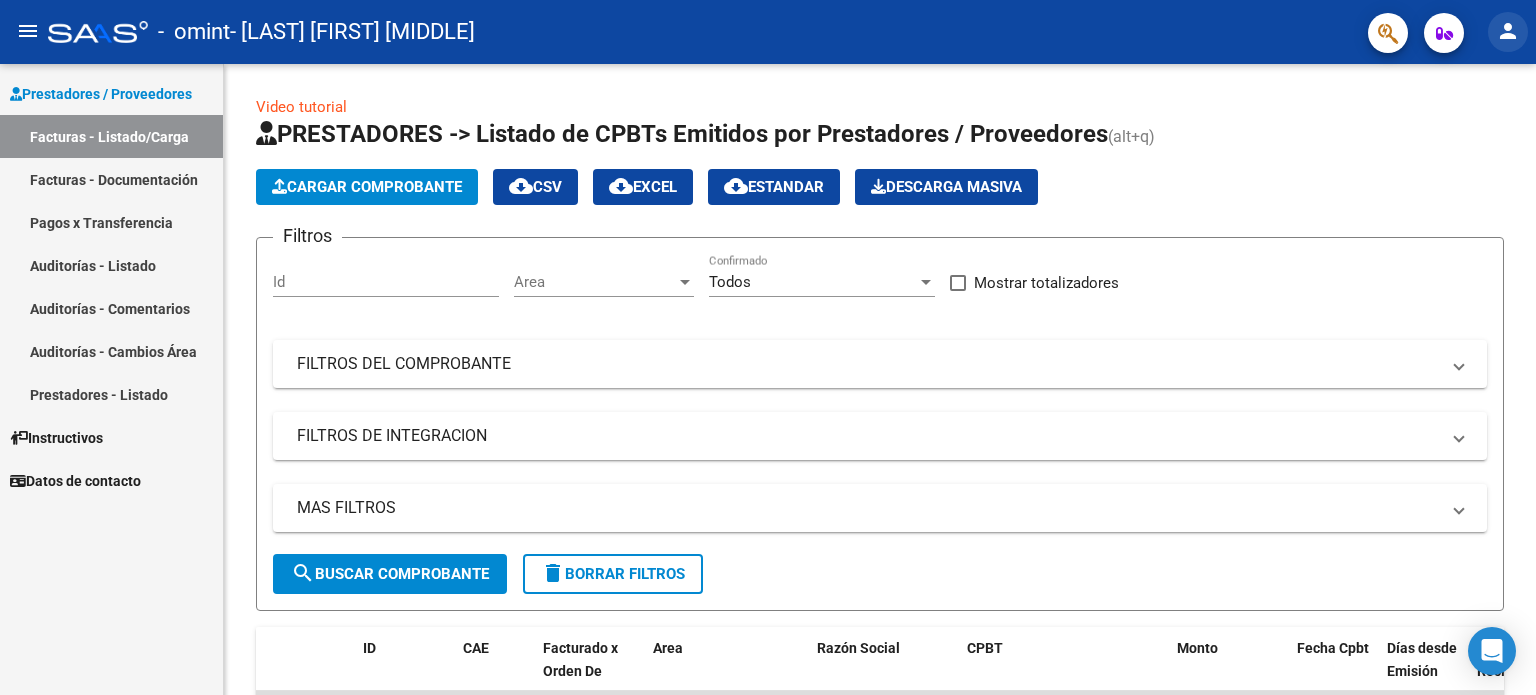 click on "person" 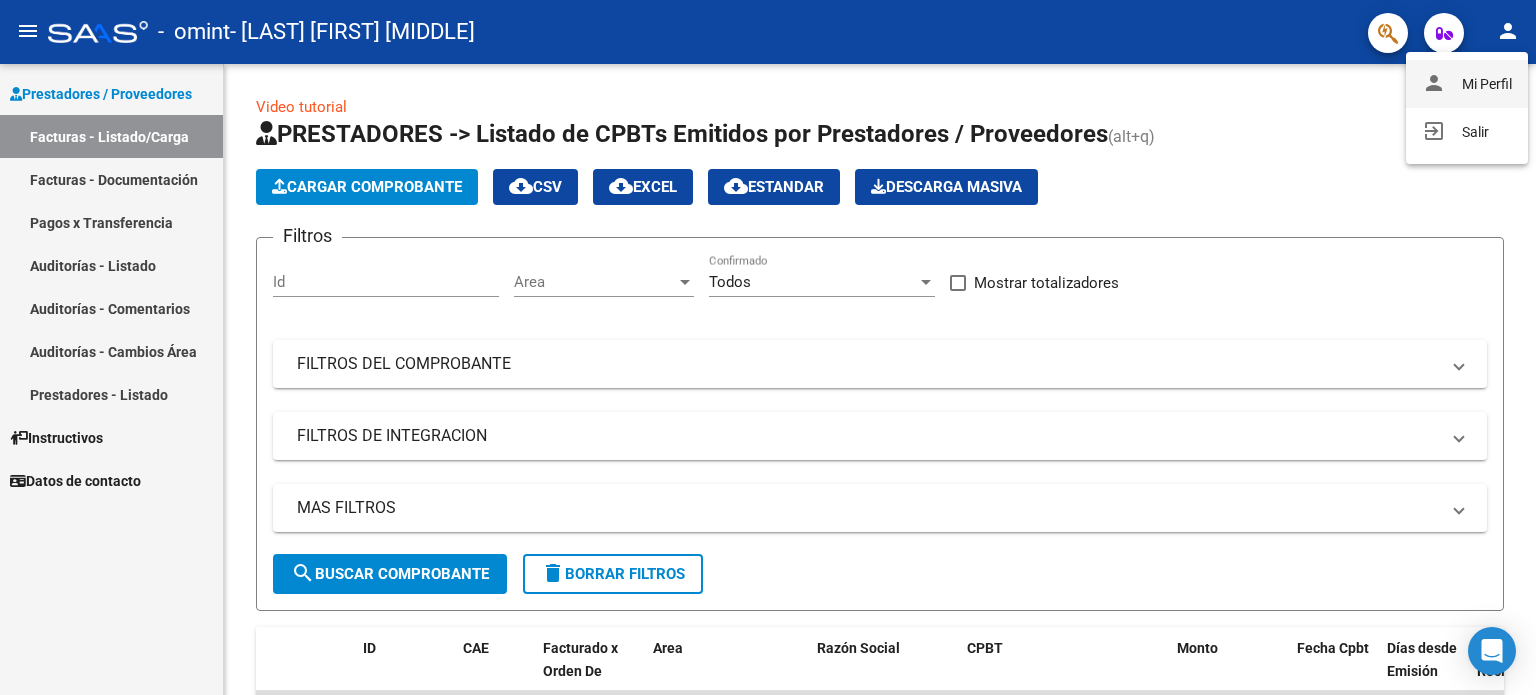 click on "person  Mi Perfil" at bounding box center [1467, 84] 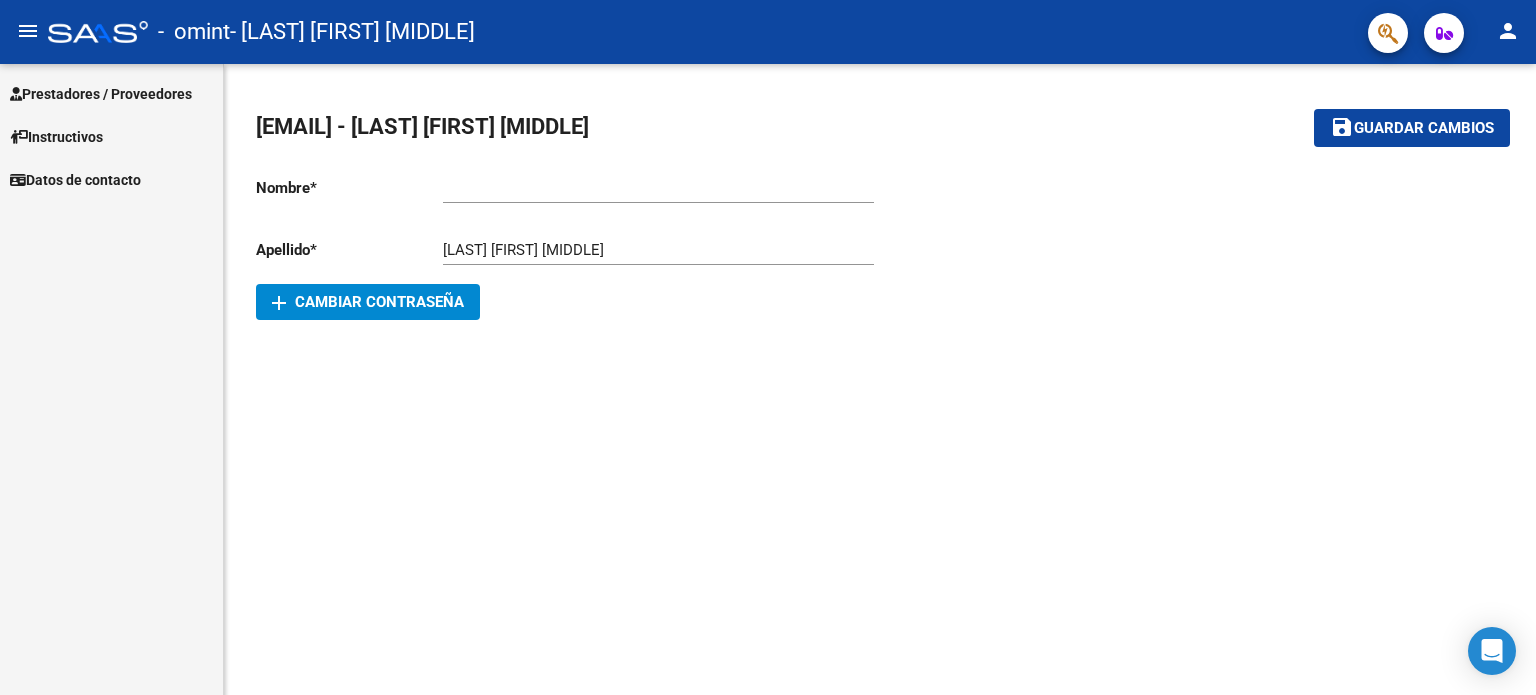 click on "Prestadores / Proveedores" at bounding box center [101, 94] 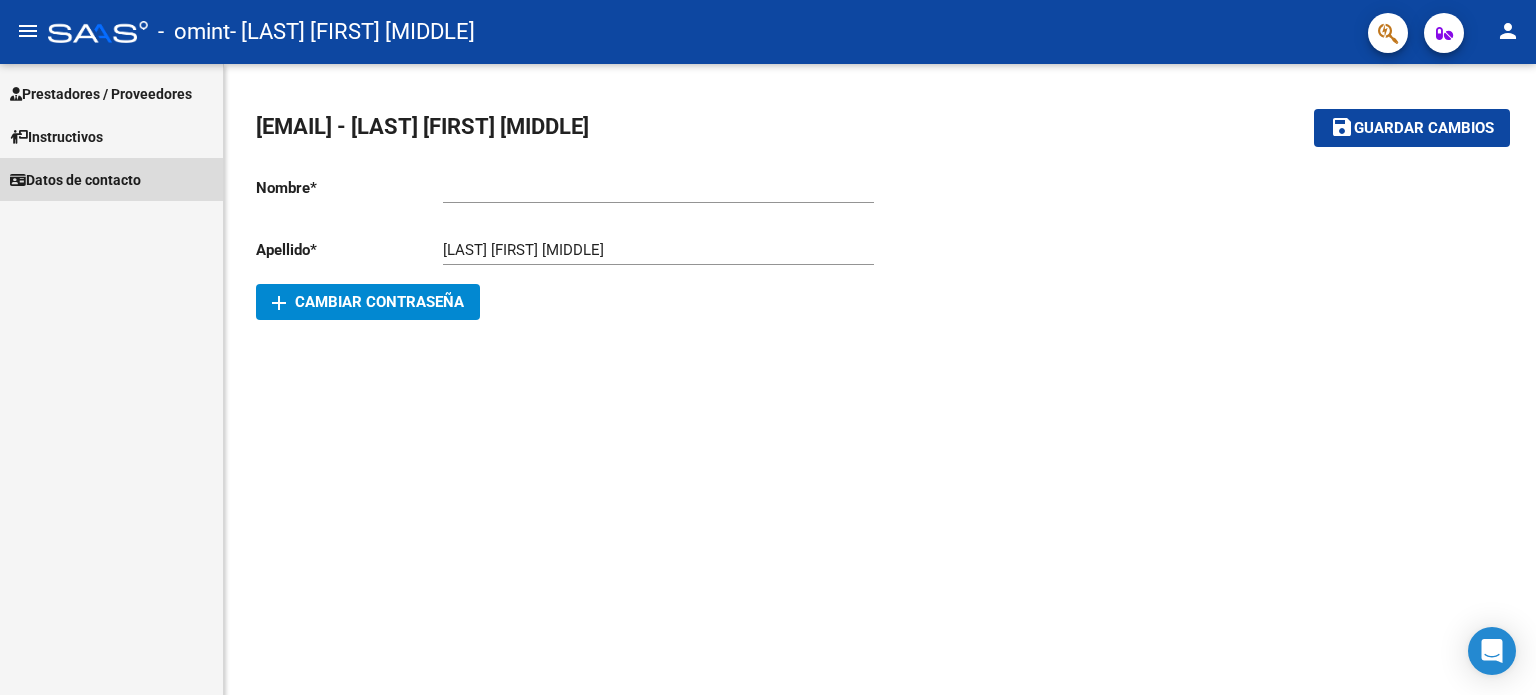 click on "Datos de contacto" at bounding box center (75, 180) 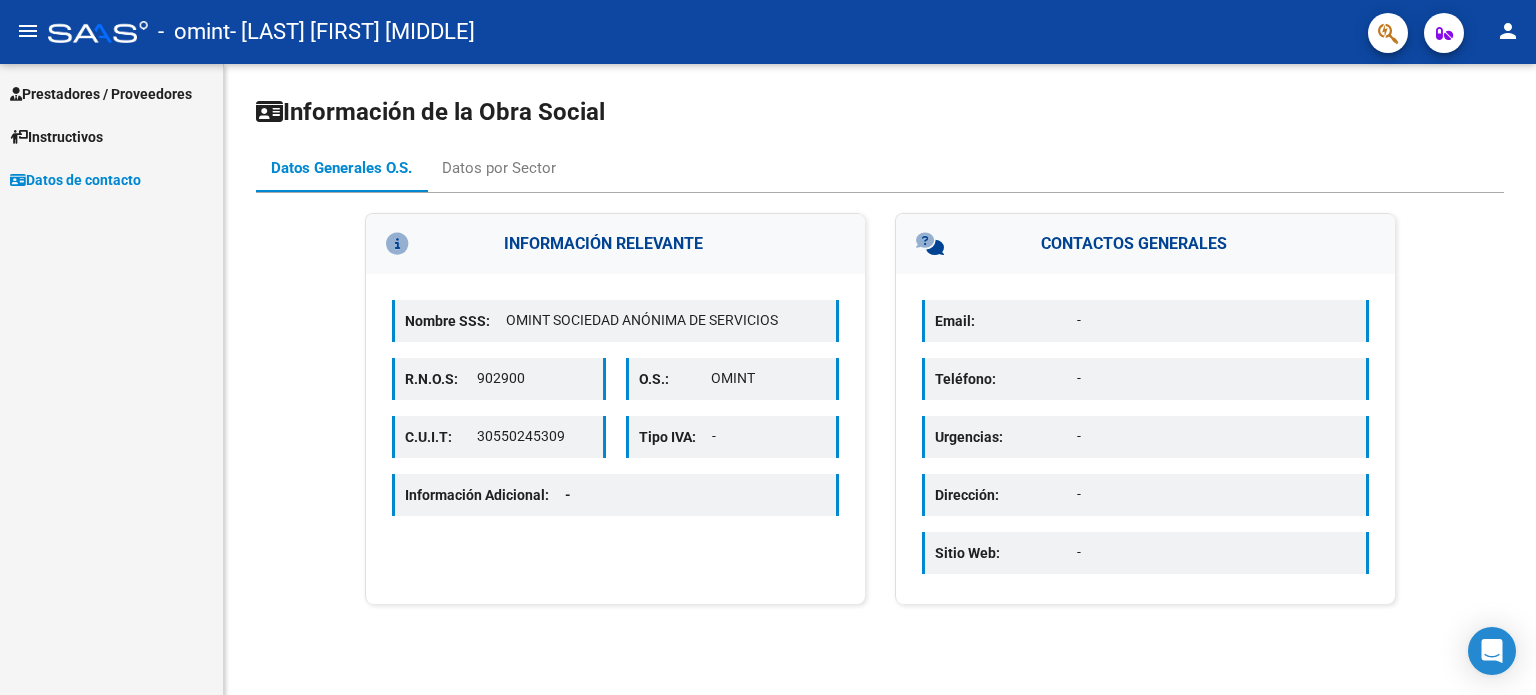 click on "Prestadores / Proveedores" at bounding box center [101, 94] 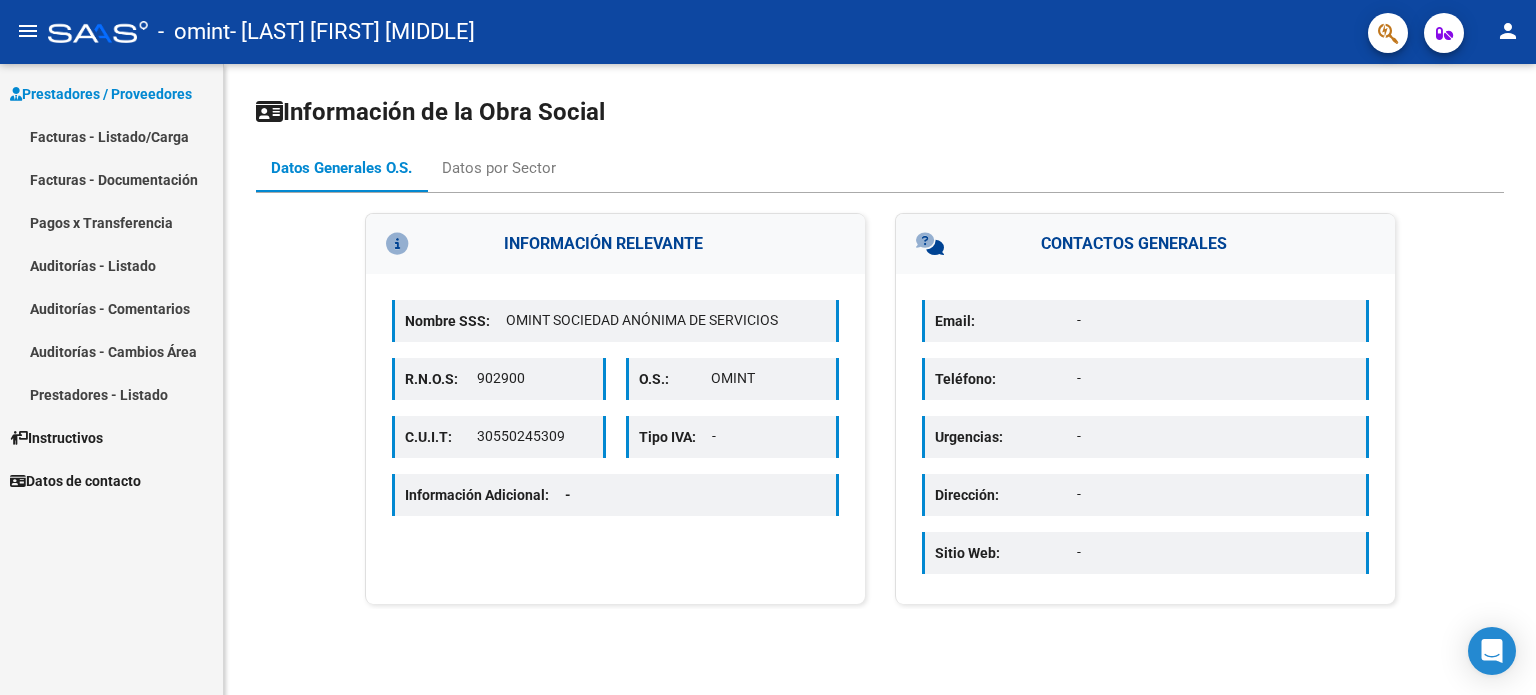 click on "Pagos x Transferencia" at bounding box center (111, 222) 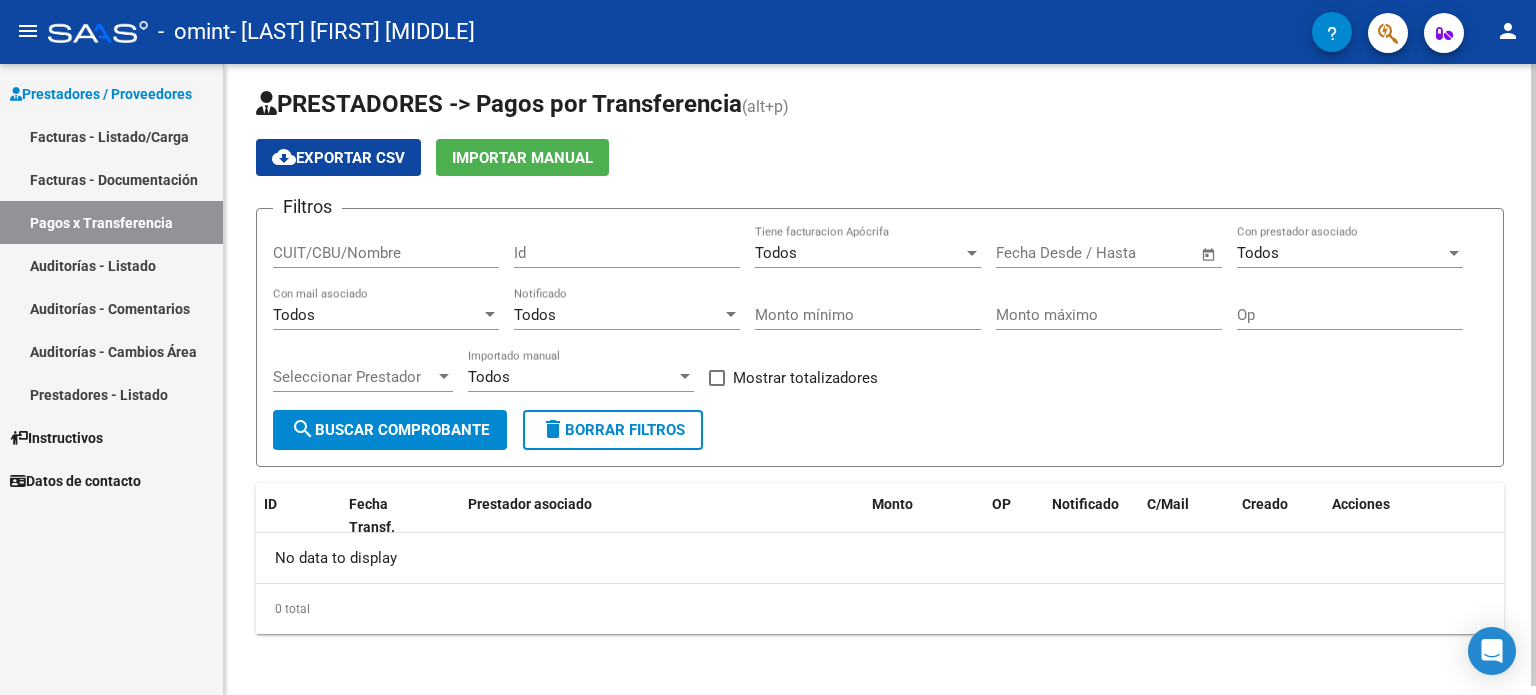 scroll, scrollTop: 0, scrollLeft: 0, axis: both 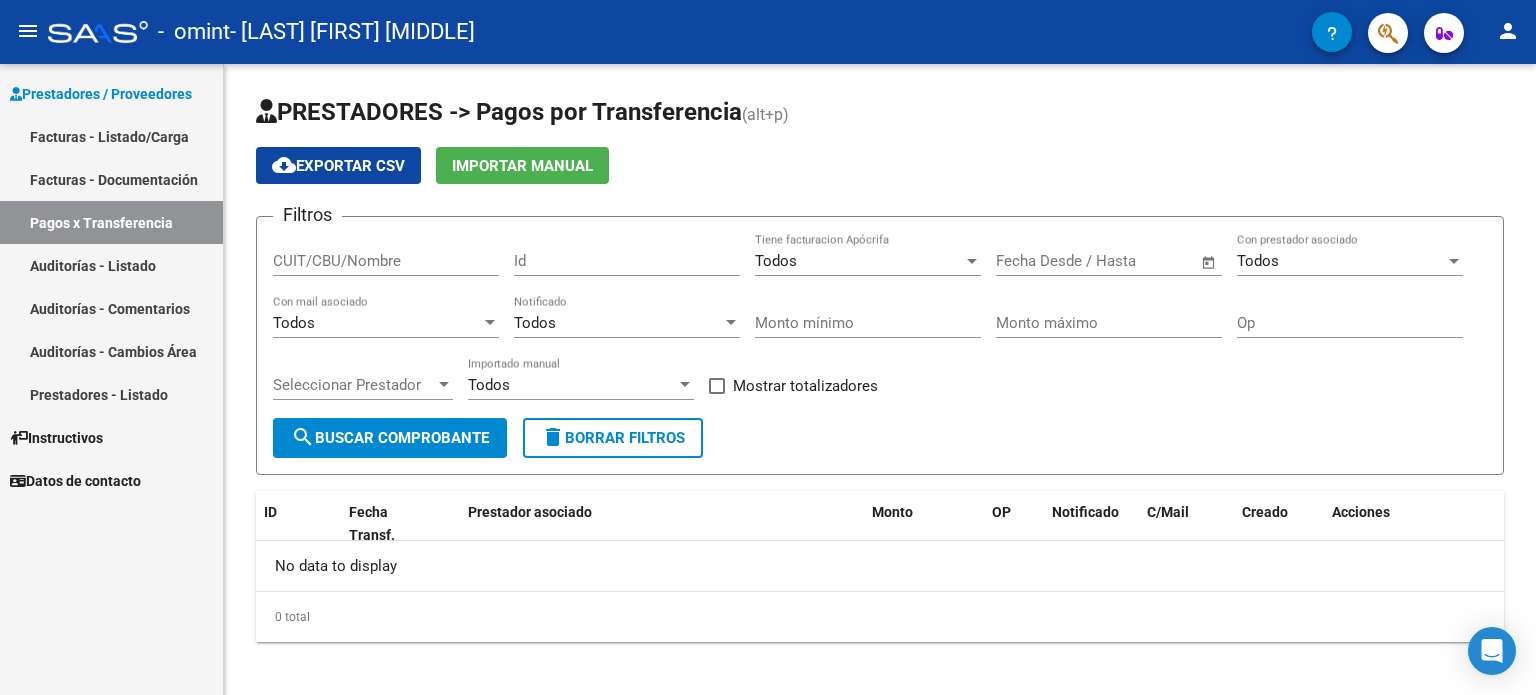 click on "Facturas - Documentación" at bounding box center [111, 179] 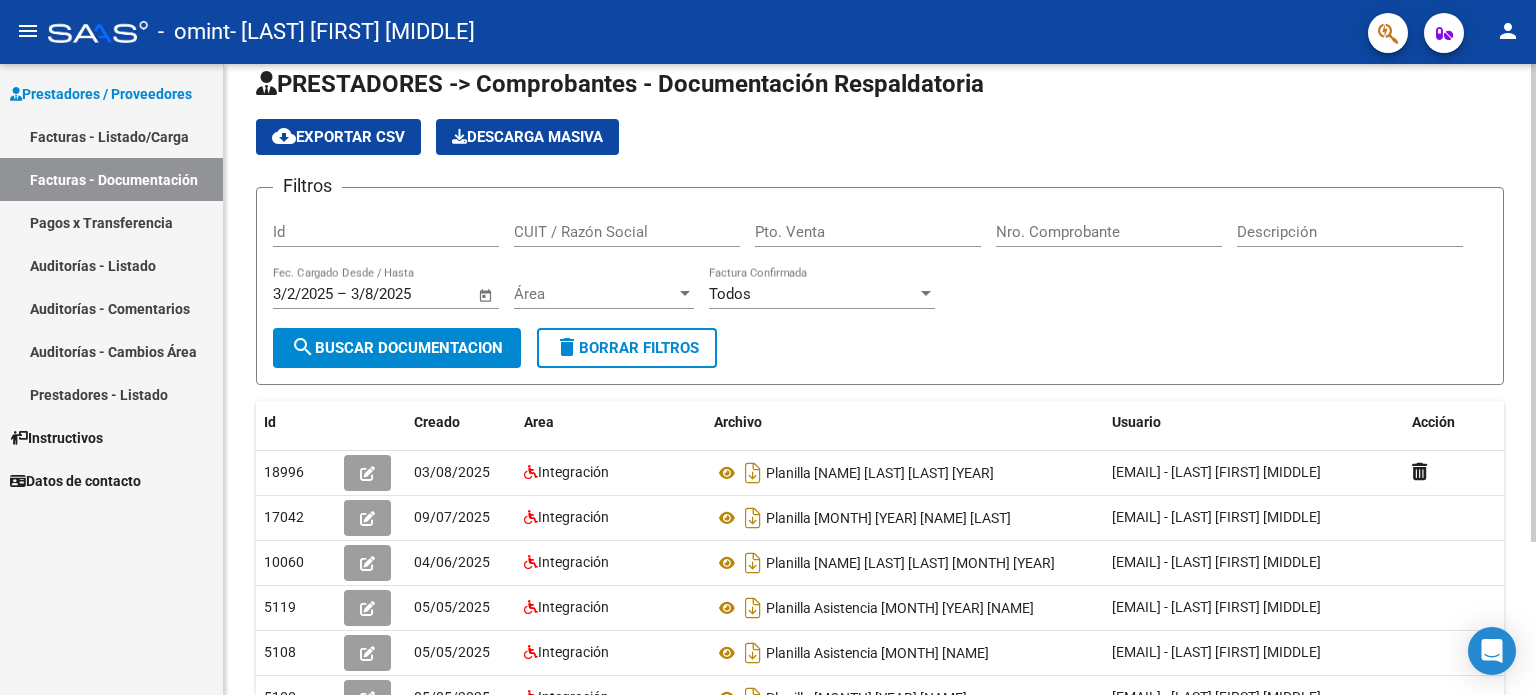 scroll, scrollTop: 0, scrollLeft: 0, axis: both 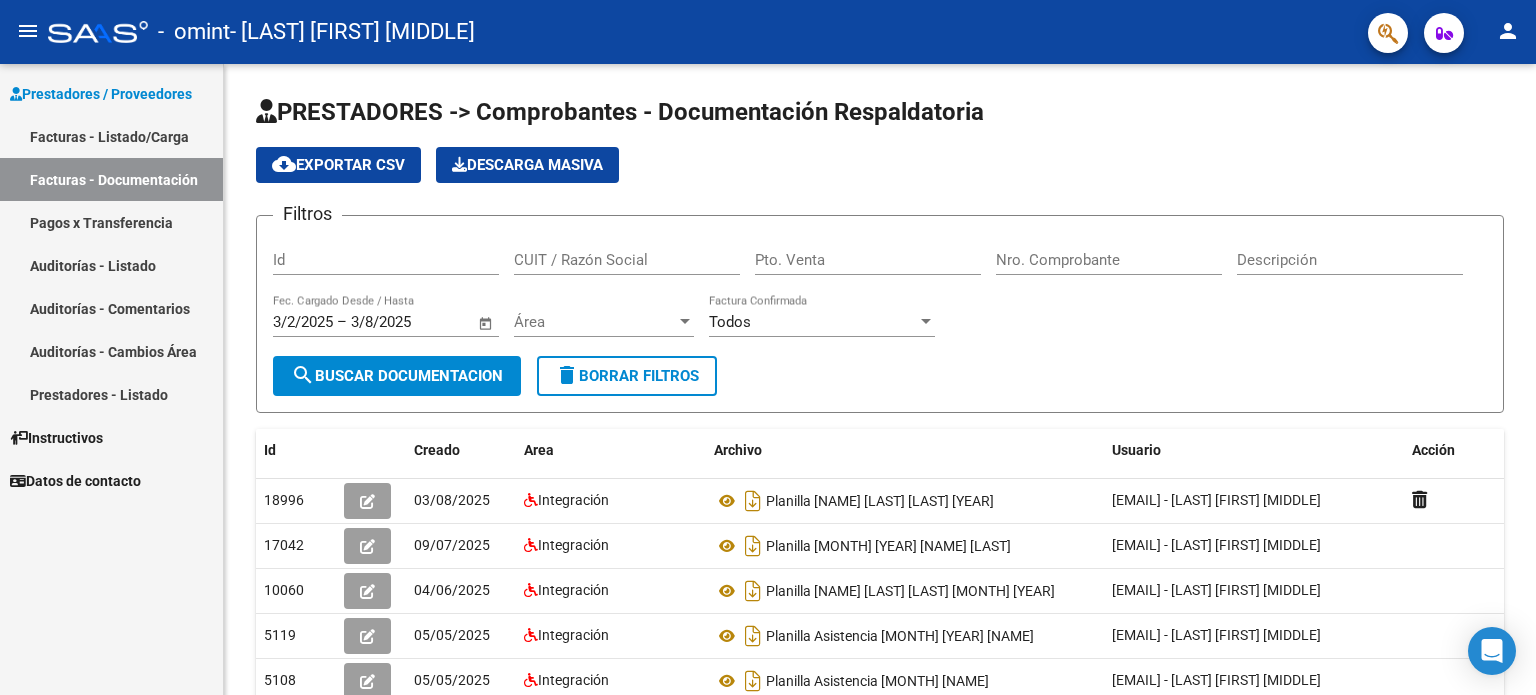 click on "person" 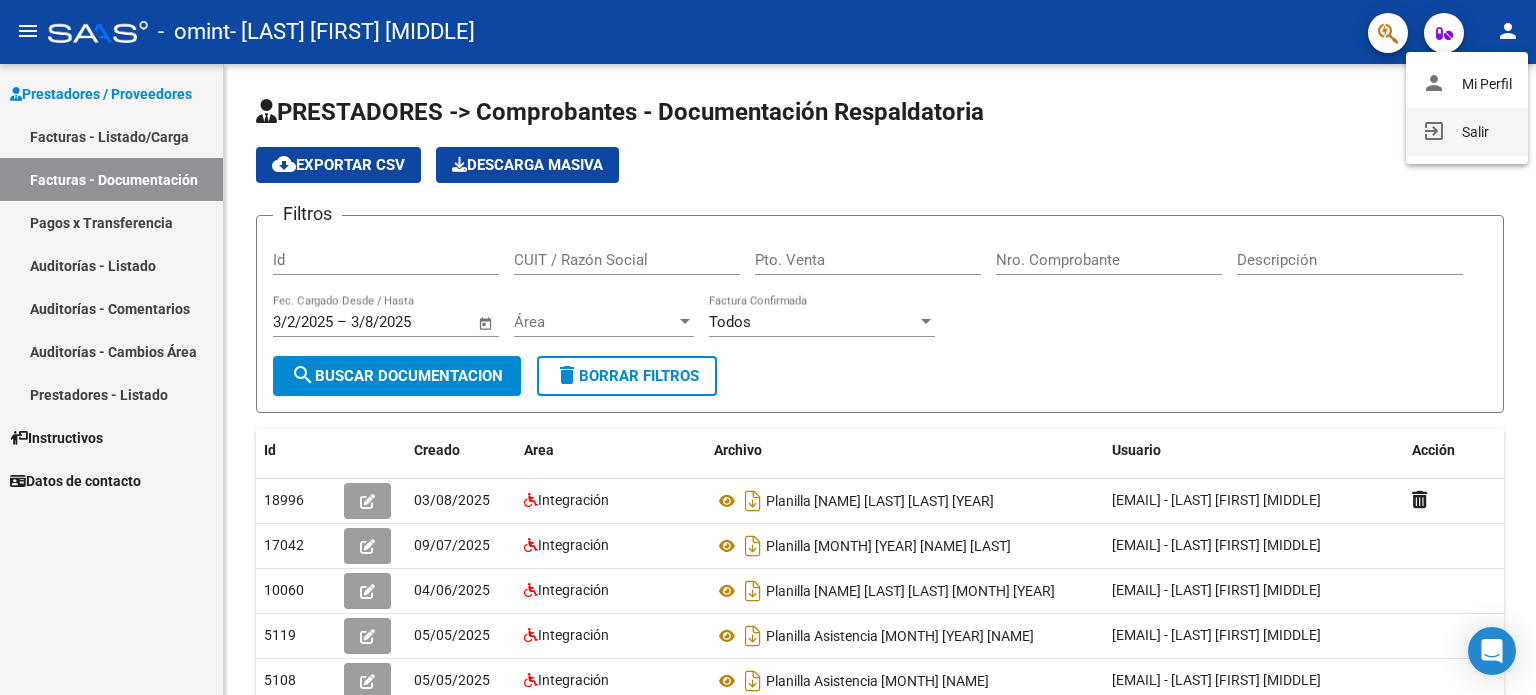 click on "exit_to_app  Salir" at bounding box center (1467, 132) 